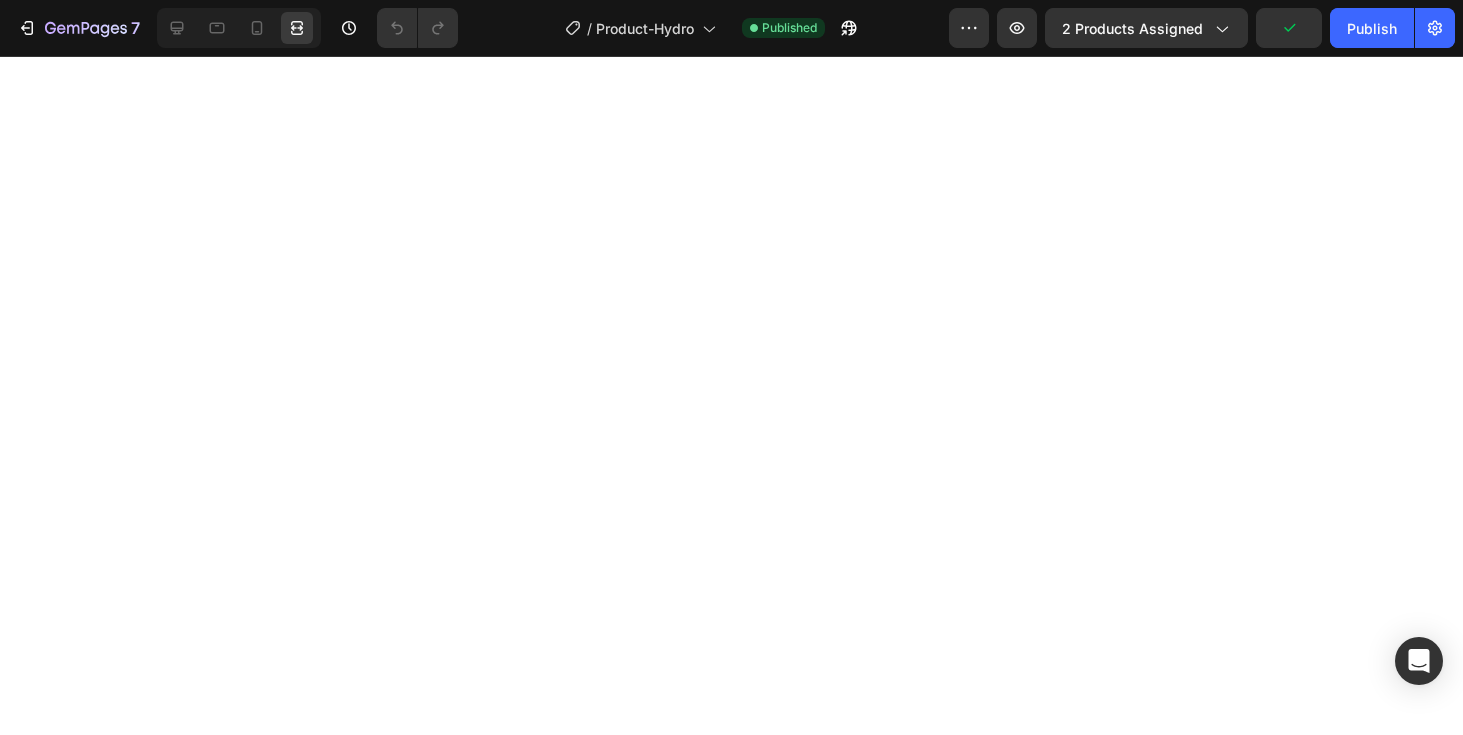 scroll, scrollTop: 0, scrollLeft: 0, axis: both 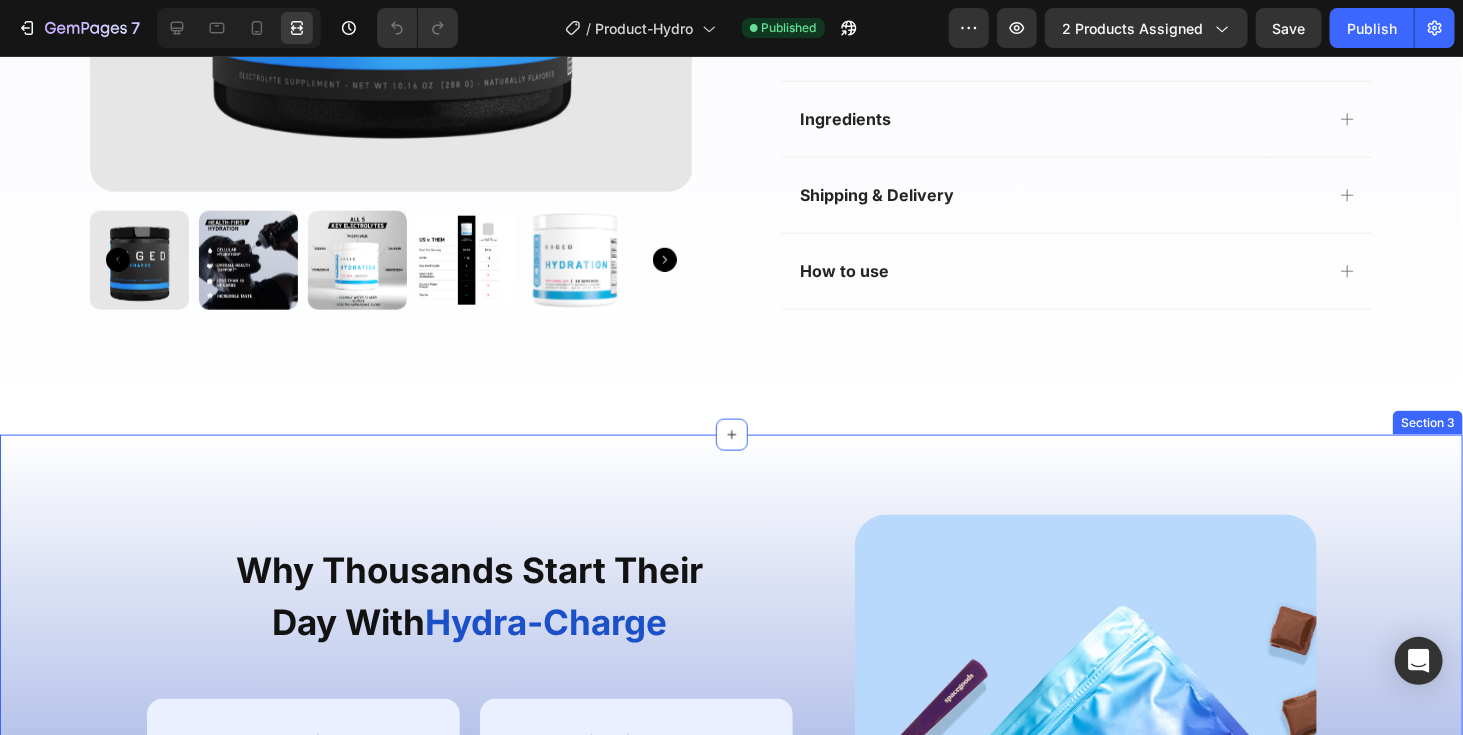 click on "Why Thousands Start Their Day With Hydra-Charge" at bounding box center [470, 595] 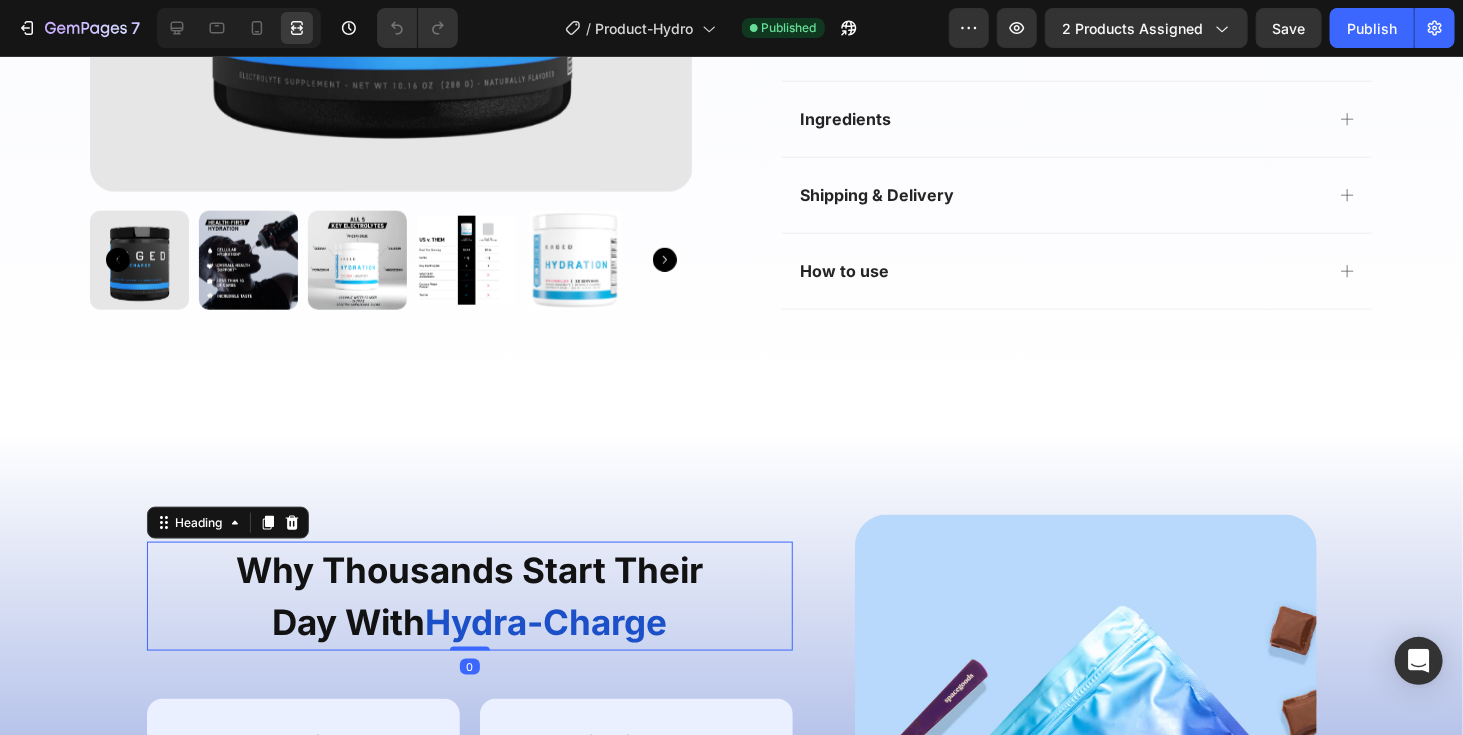 click on "Why Thousands Start Their Day With Hydra-Charge" at bounding box center [470, 595] 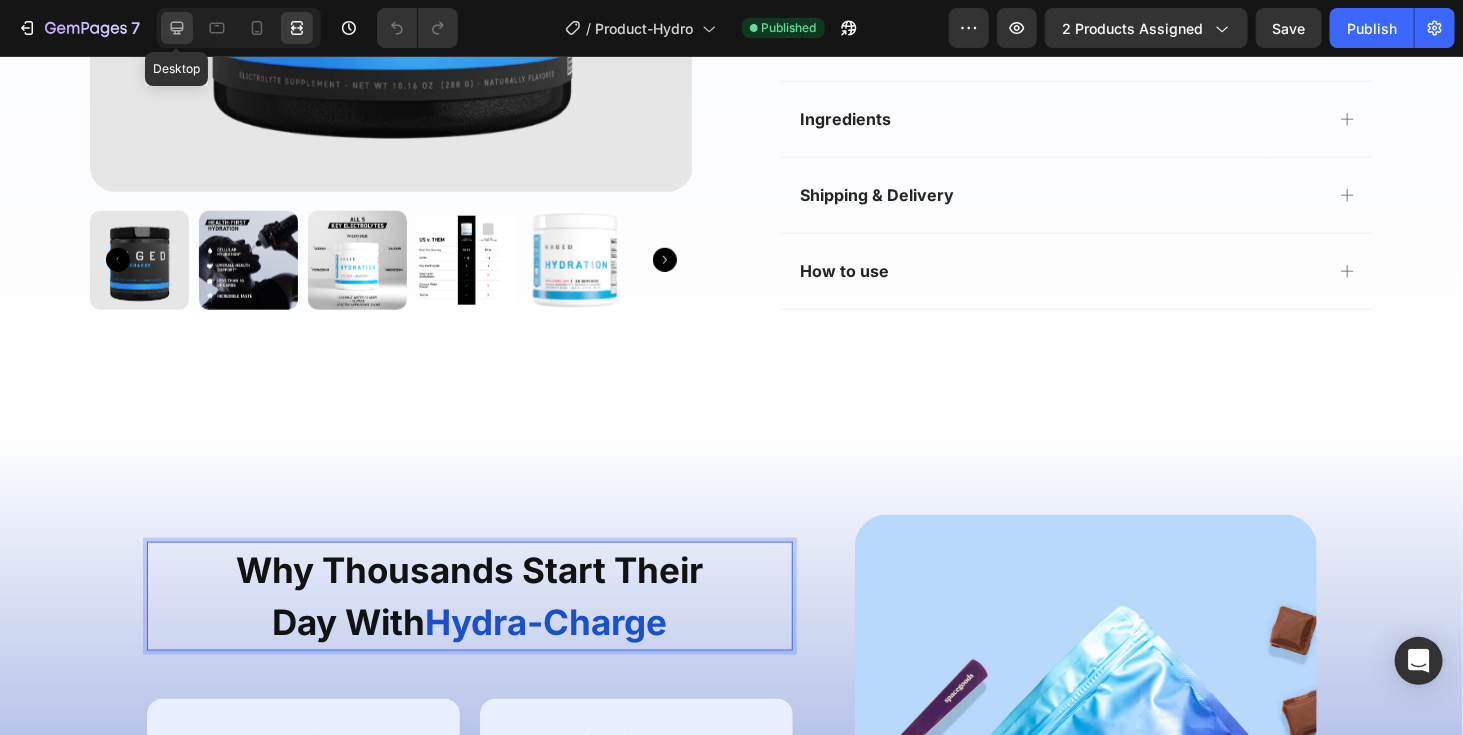 click 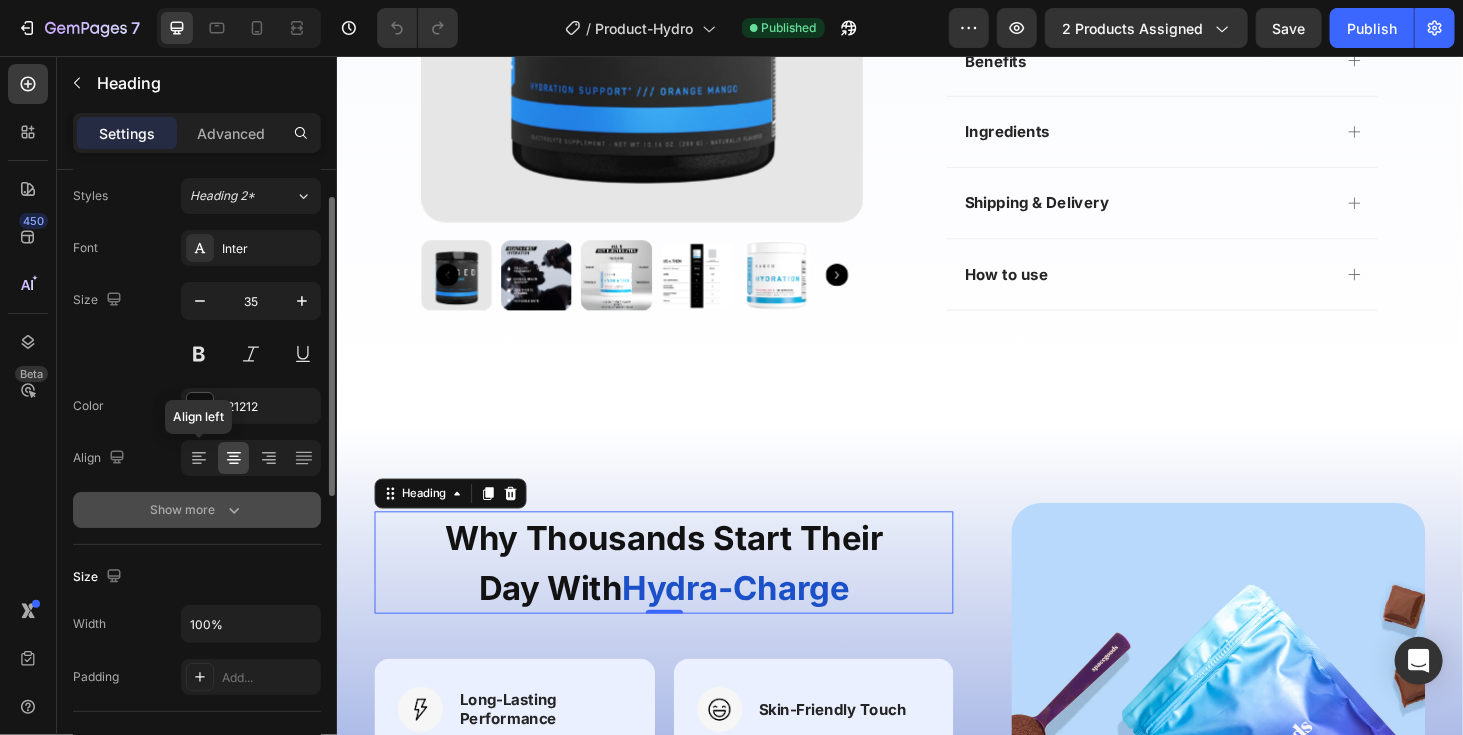 scroll, scrollTop: 69, scrollLeft: 0, axis: vertical 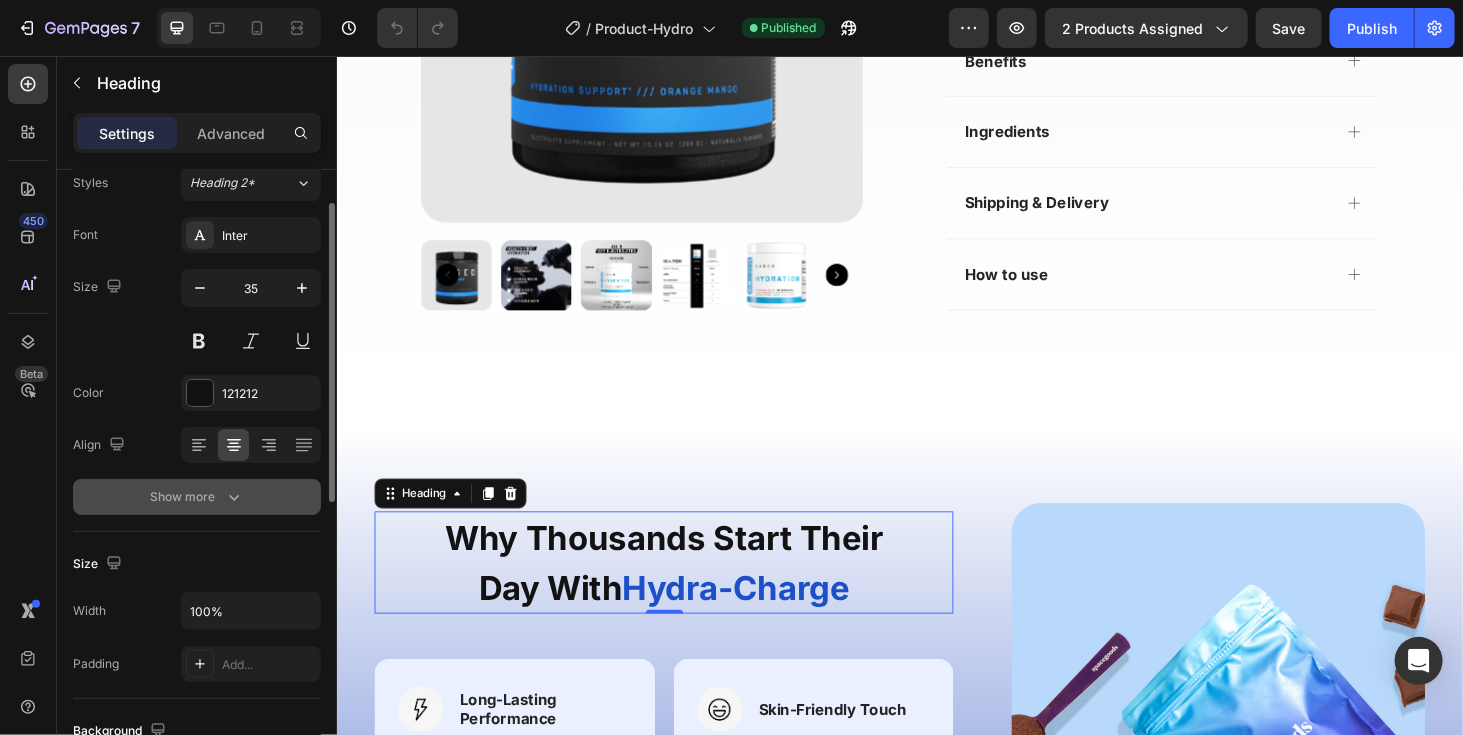 click on "Show more" at bounding box center [197, 497] 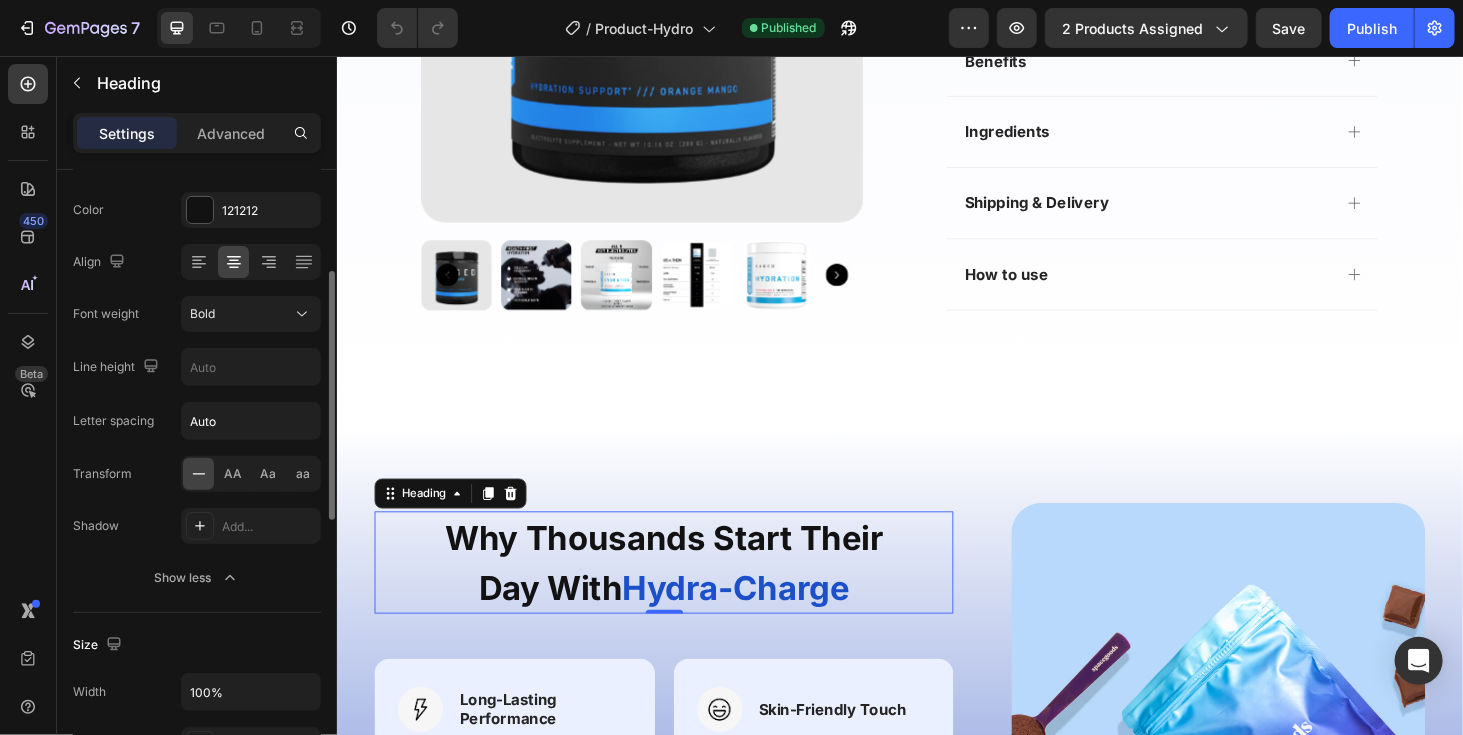 scroll, scrollTop: 250, scrollLeft: 0, axis: vertical 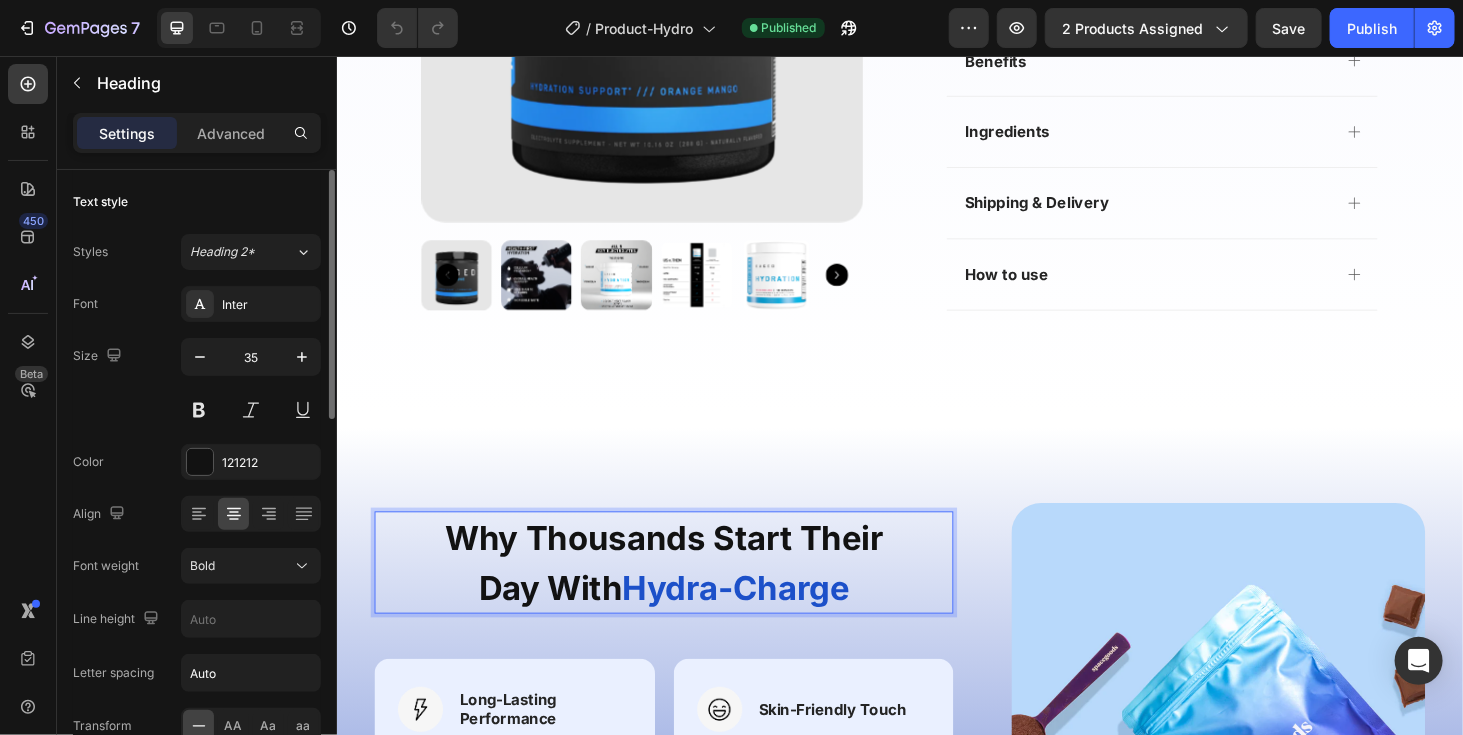 click on "Text style" at bounding box center (197, 202) 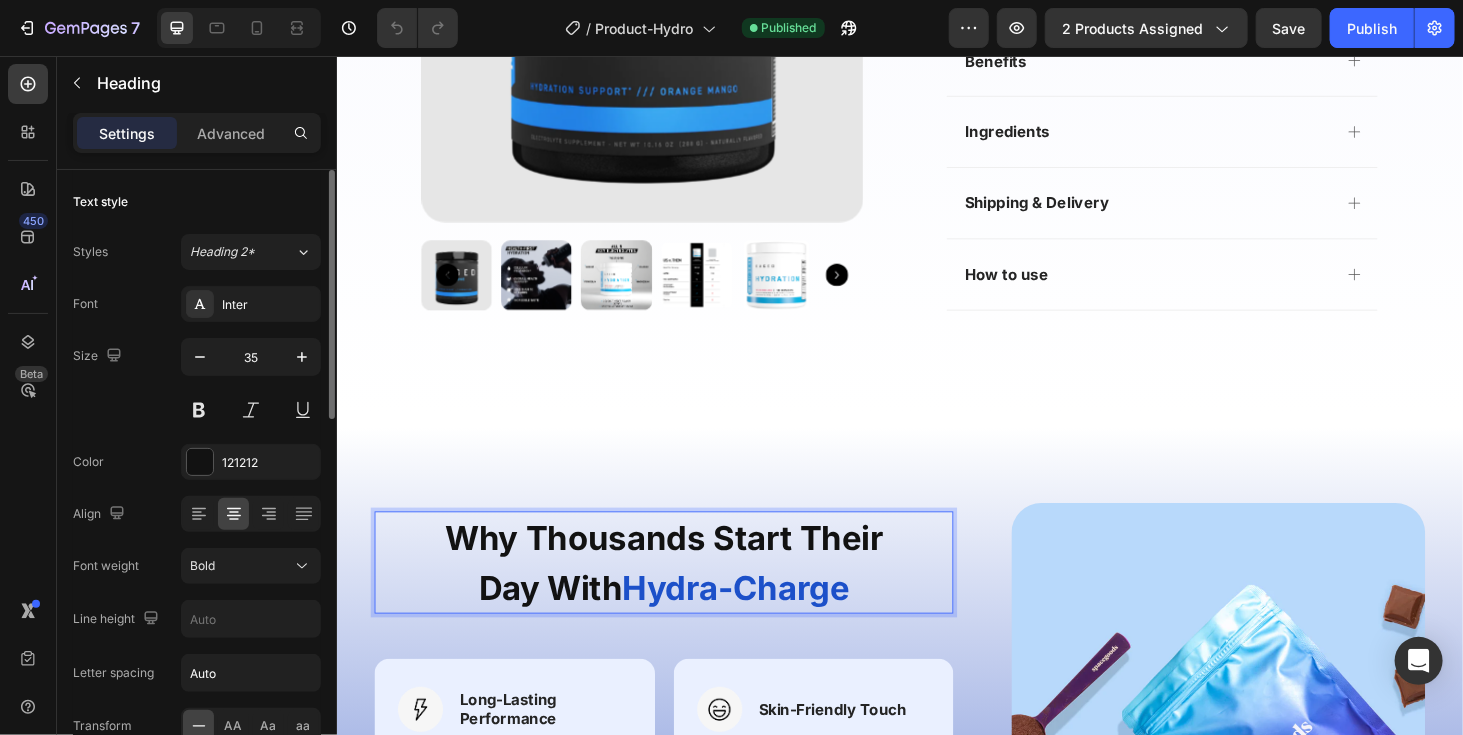 click on "Product Images 4.9/5 (1349 Reviews) Text Block Icon Icon Icon Icon Icon Icon List Text Block Row Hydra-Charge Product Title HYDRATE, ENERGIZE & REFRESH Text Block Icon Exceptional taste Text Block Row Icon Quickly absorbed Text Block Row Row Icon Skin feels velvety soft Text Block Row Row Stay Sharp. Stay Driven. ✔ Upgrade your water game with electrolytes ✔ Refreshing watermelon flavor ✔ Energize with B vitamins & adaptogens Text Block Stay Sharp. Stay Driven. ✔ Upgrade your water game with electrolytes ✔ Refreshing watermelon flavor ✔ Energize with B vitamins & adaptogens Text Block 60 Servings 60 Servings 60 Servings 90 Servings 90 Servings 90 Servings Product Variants & Swatches Appstle Subscriptions Appstle Subscriptions 📦 In stock, ready to ship Text Block 🚚 Estimate delivery between [DATE] - [DATE] Delivery Date ADD TO CART Add to Cart" at bounding box center (936, -171) 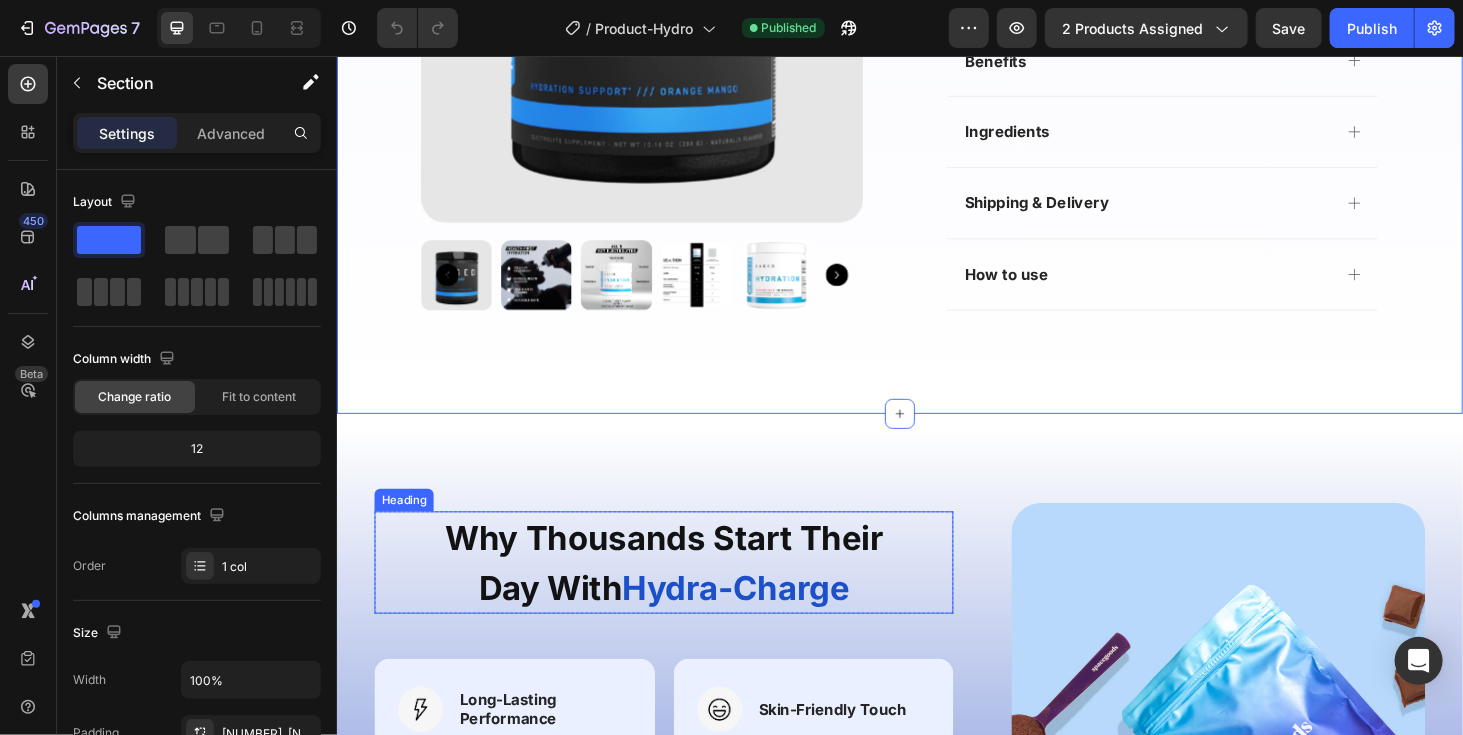 click on "Why Thousands Start Their Day With Hydra-Charge" at bounding box center (684, 595) 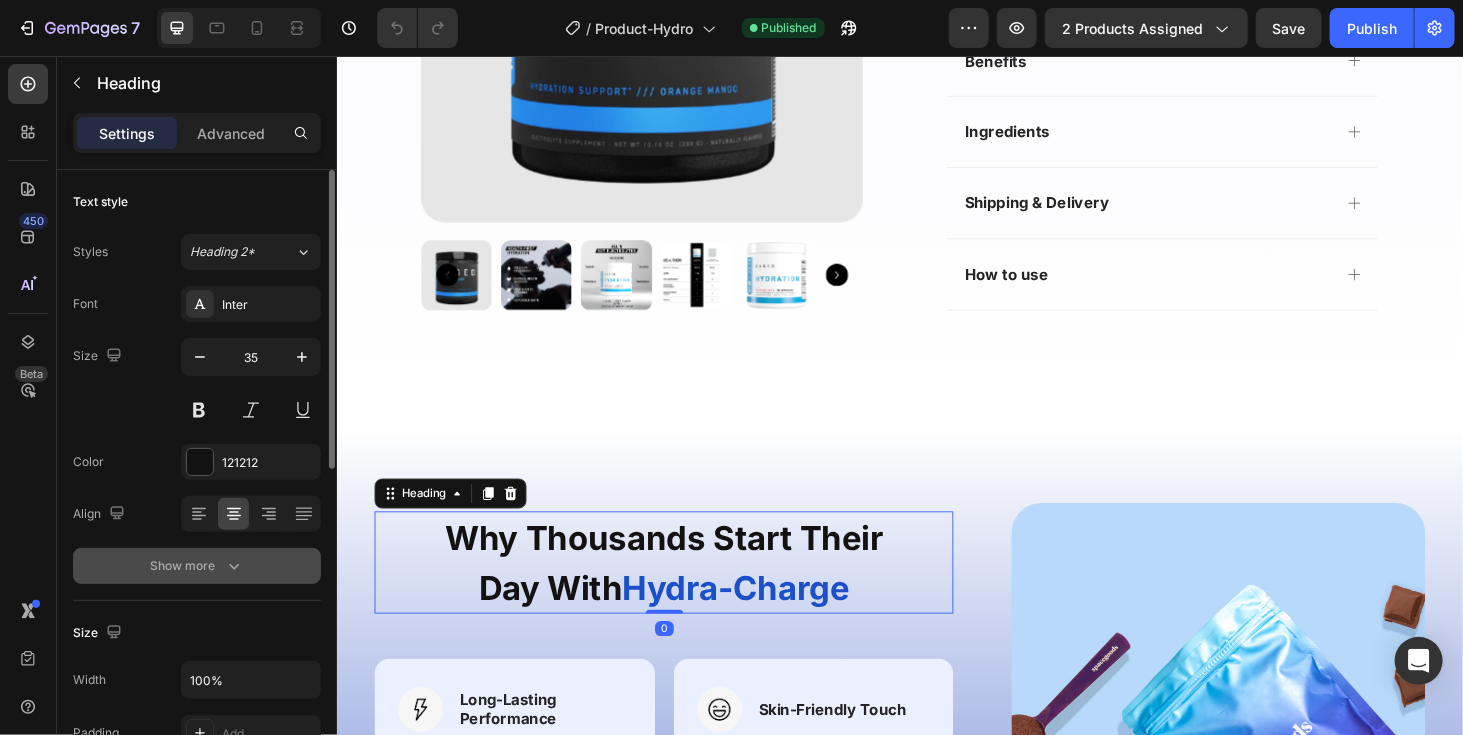 click on "Show more" at bounding box center [197, 566] 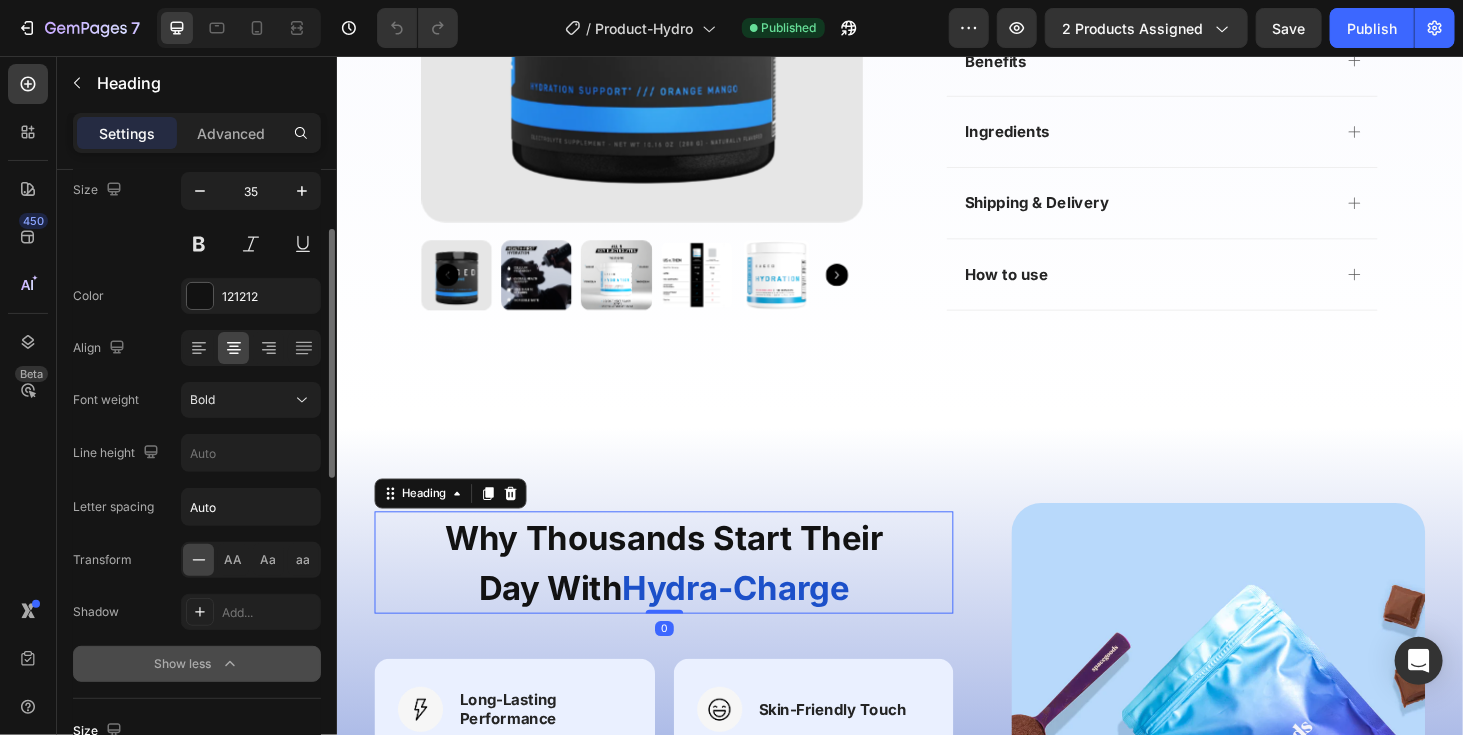 scroll, scrollTop: 189, scrollLeft: 0, axis: vertical 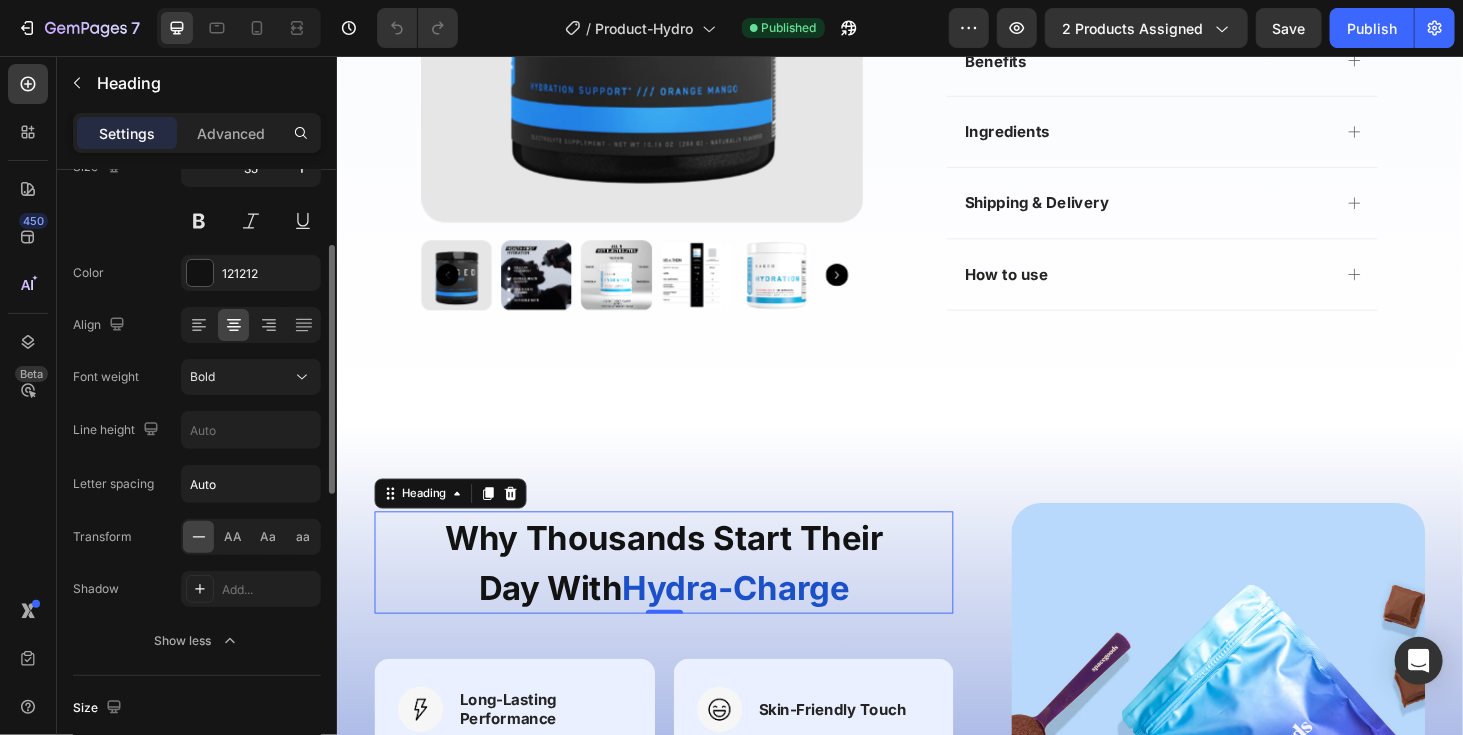 click 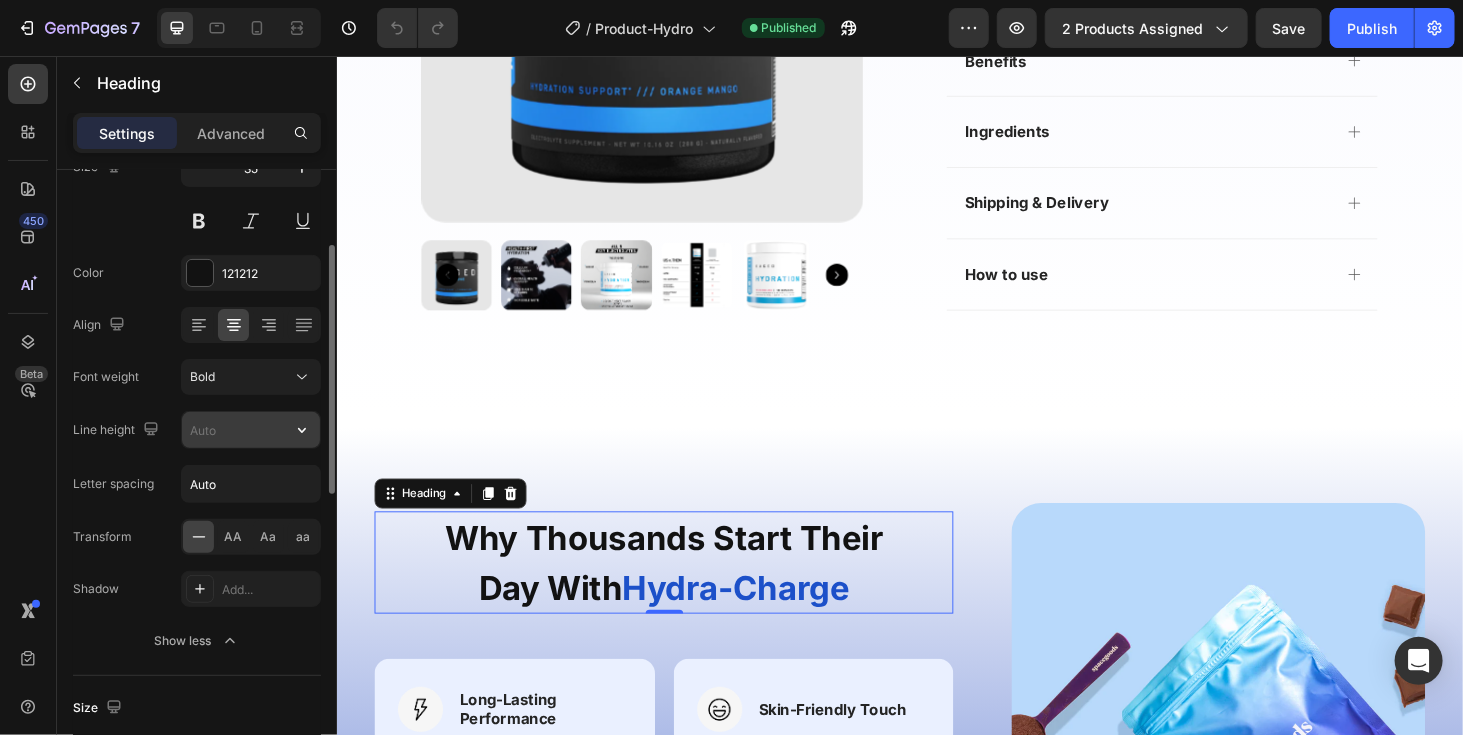 click at bounding box center (251, 430) 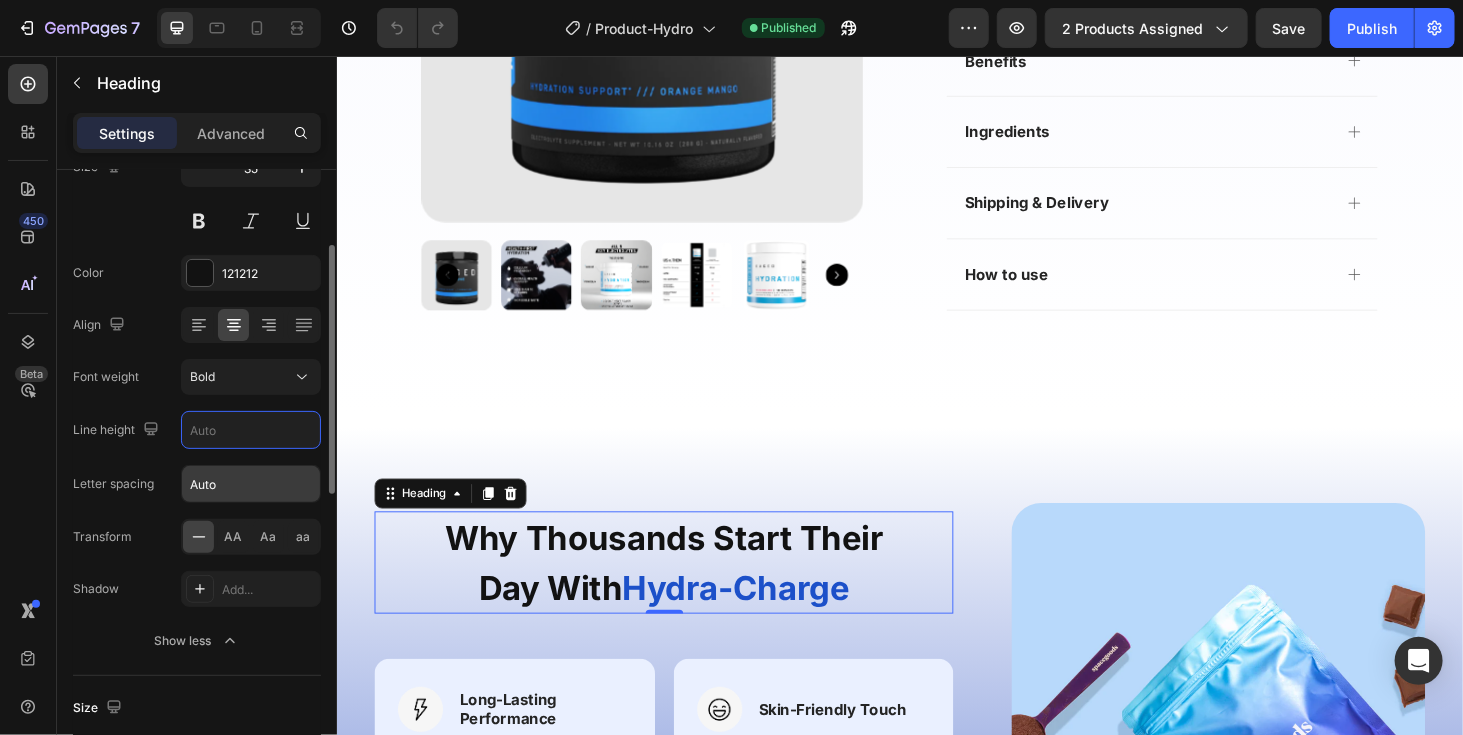 click on "Auto" at bounding box center (251, 484) 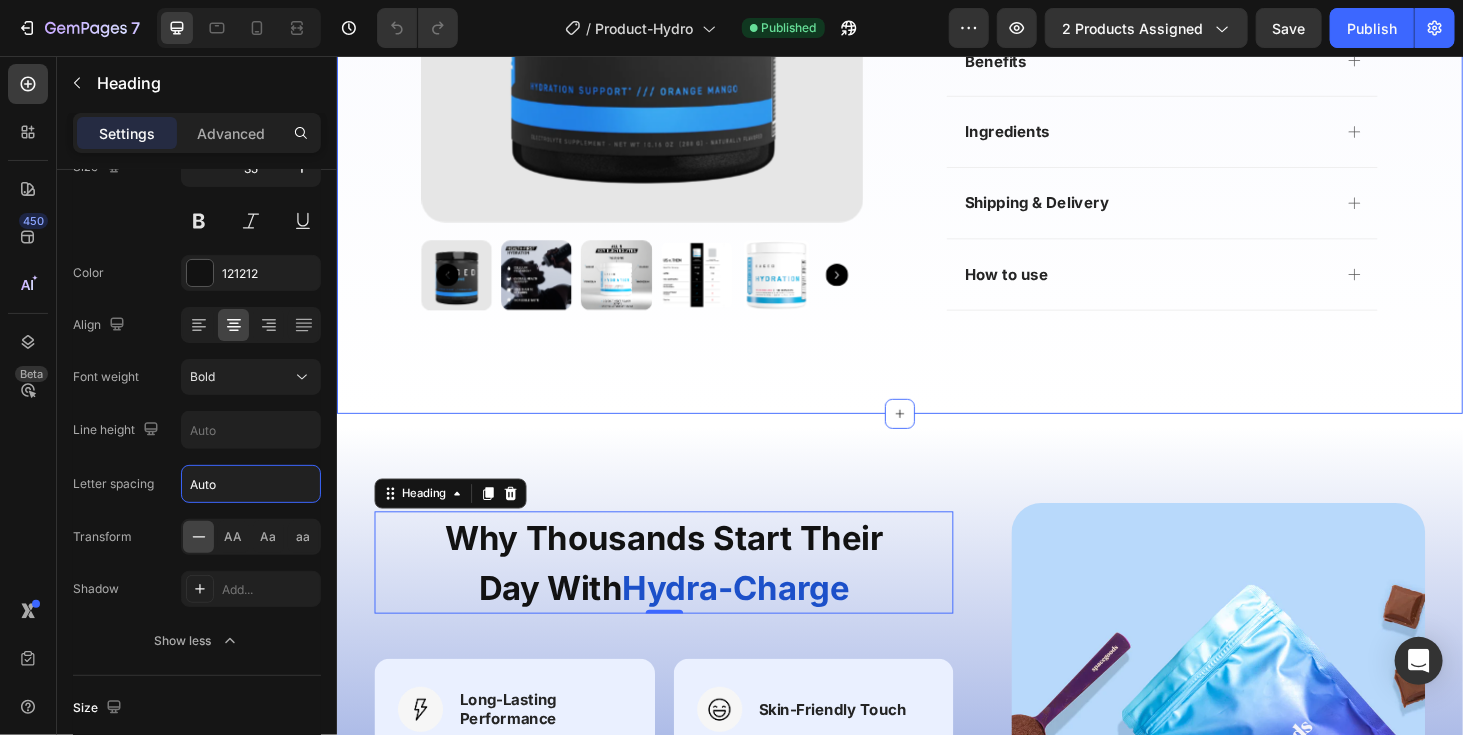 click on "Product Images 4.9/5 (1349 Reviews) Text Block Icon Icon Icon Icon Icon Icon List Text Block Row Hydra-Charge Product Title HYDRATE, ENERGIZE & REFRESH Text Block Icon Exceptional taste Text Block Row Icon Quickly absorbed Text Block Row Row Icon Skin feels velvety soft Text Block Row Row Stay Sharp. Stay Driven. ✔ Upgrade your water game with electrolytes ✔ Refreshing watermelon flavor ✔ Energize with B vitamins & adaptogens Text Block Stay Sharp. Stay Driven. ✔ Upgrade your water game with electrolytes ✔ Refreshing watermelon flavor ✔ Energize with B vitamins & adaptogens Text Block 60 Servings 60 Servings 60 Servings 90 Servings 90 Servings 90 Servings Product Variants & Swatches Appstle Subscriptions Appstle Subscriptions 📦 In stock, ready to ship Text Block 🚚 Estimate delivery between [DATE] - [DATE] Delivery Date ADD TO CART Add to Cart" at bounding box center (936, -171) 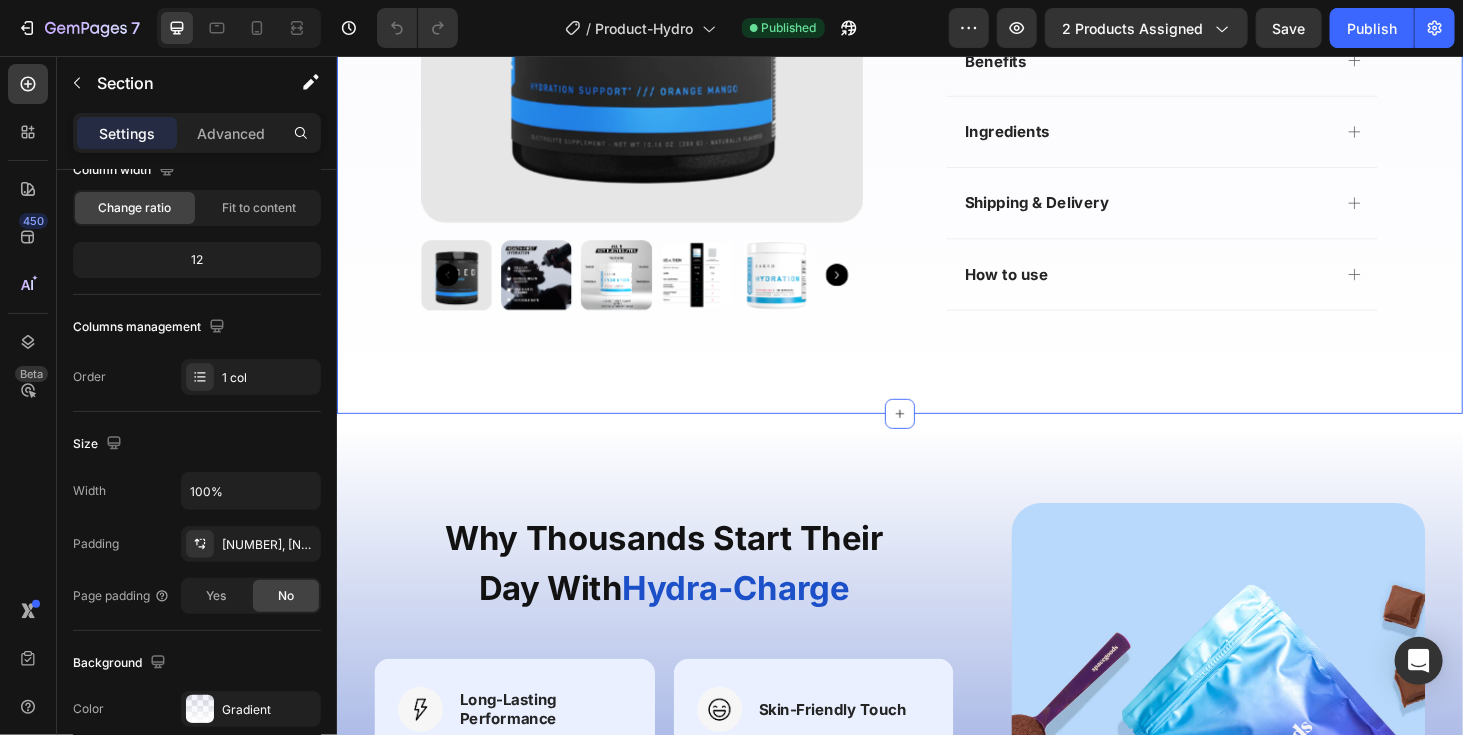 scroll, scrollTop: 0, scrollLeft: 0, axis: both 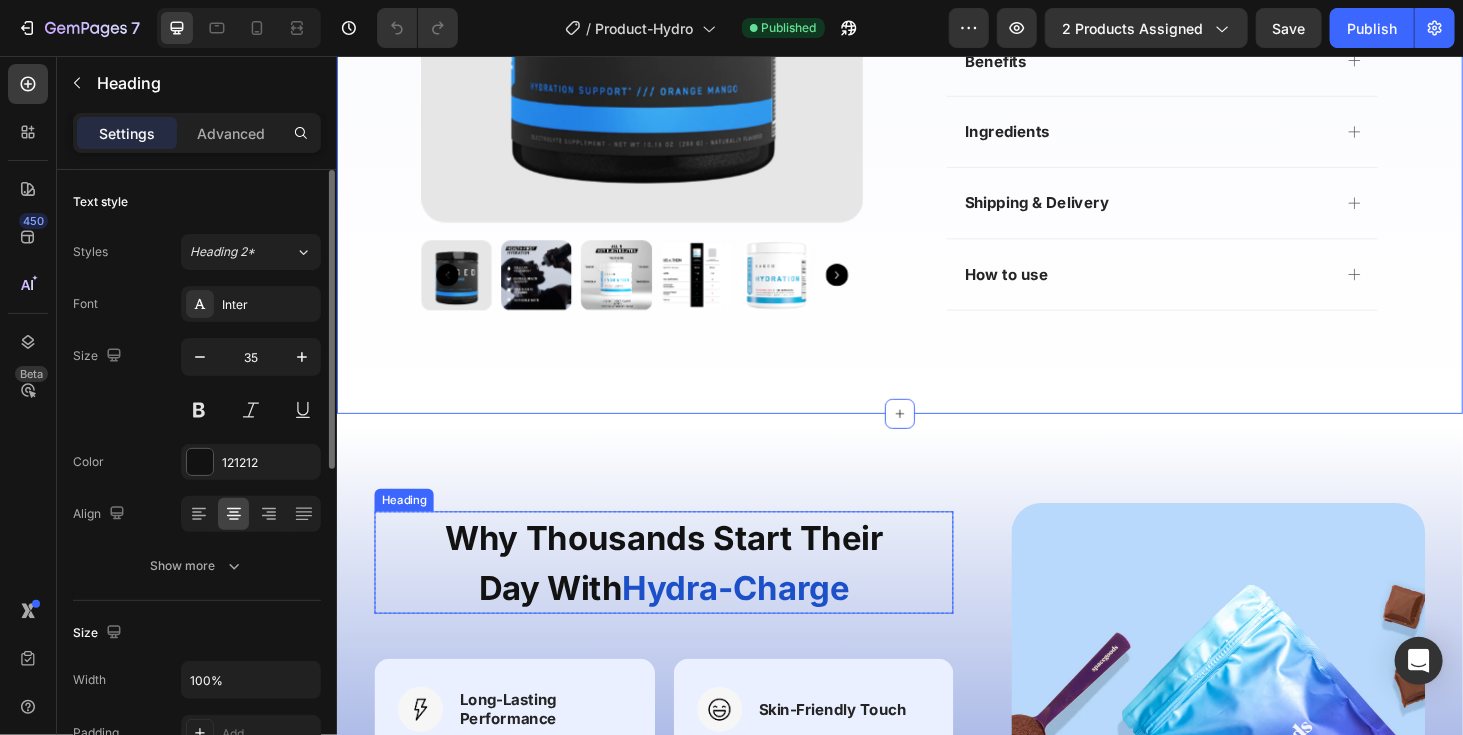 click on "Why Thousands Start Their Day With Hydra-Charge" at bounding box center (684, 595) 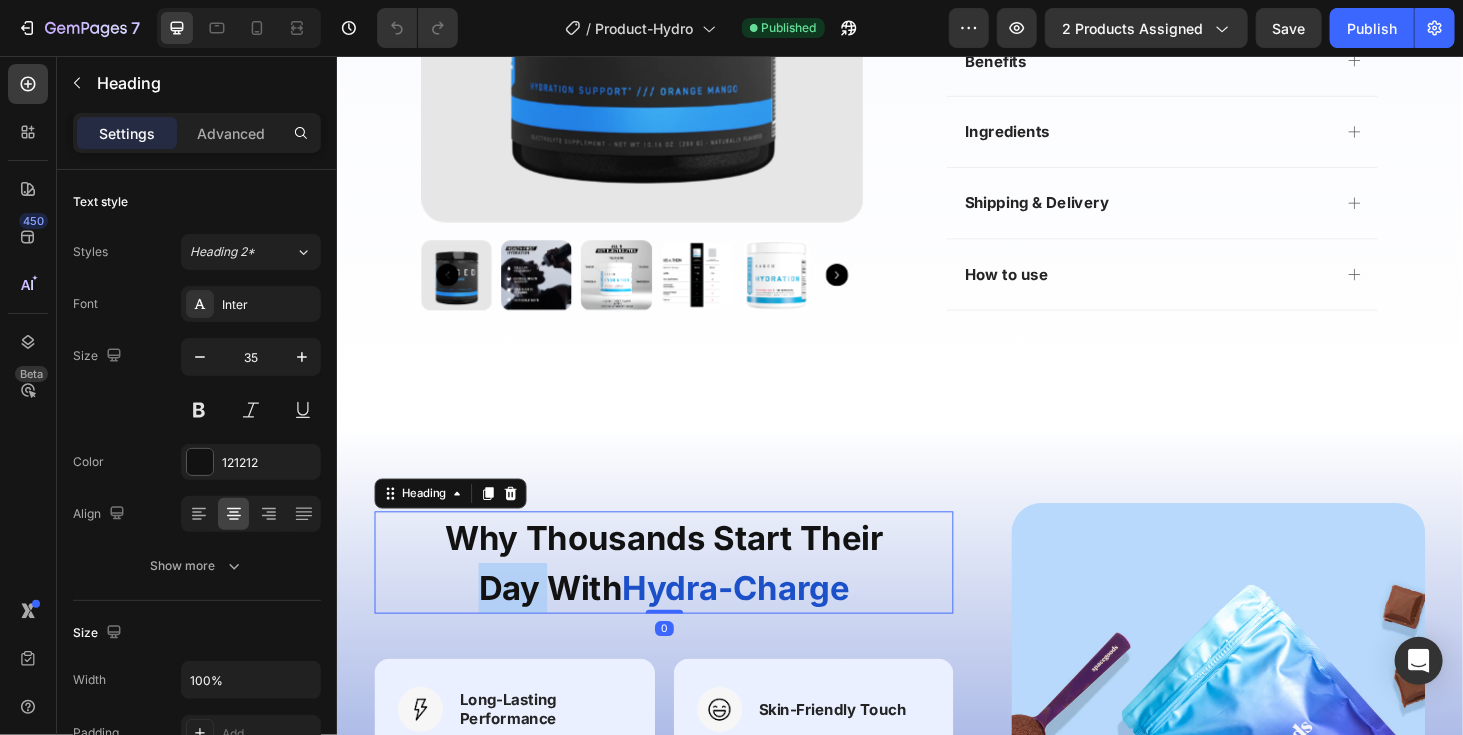 click on "Why Thousands Start Their Day With Hydra-Charge" at bounding box center [684, 595] 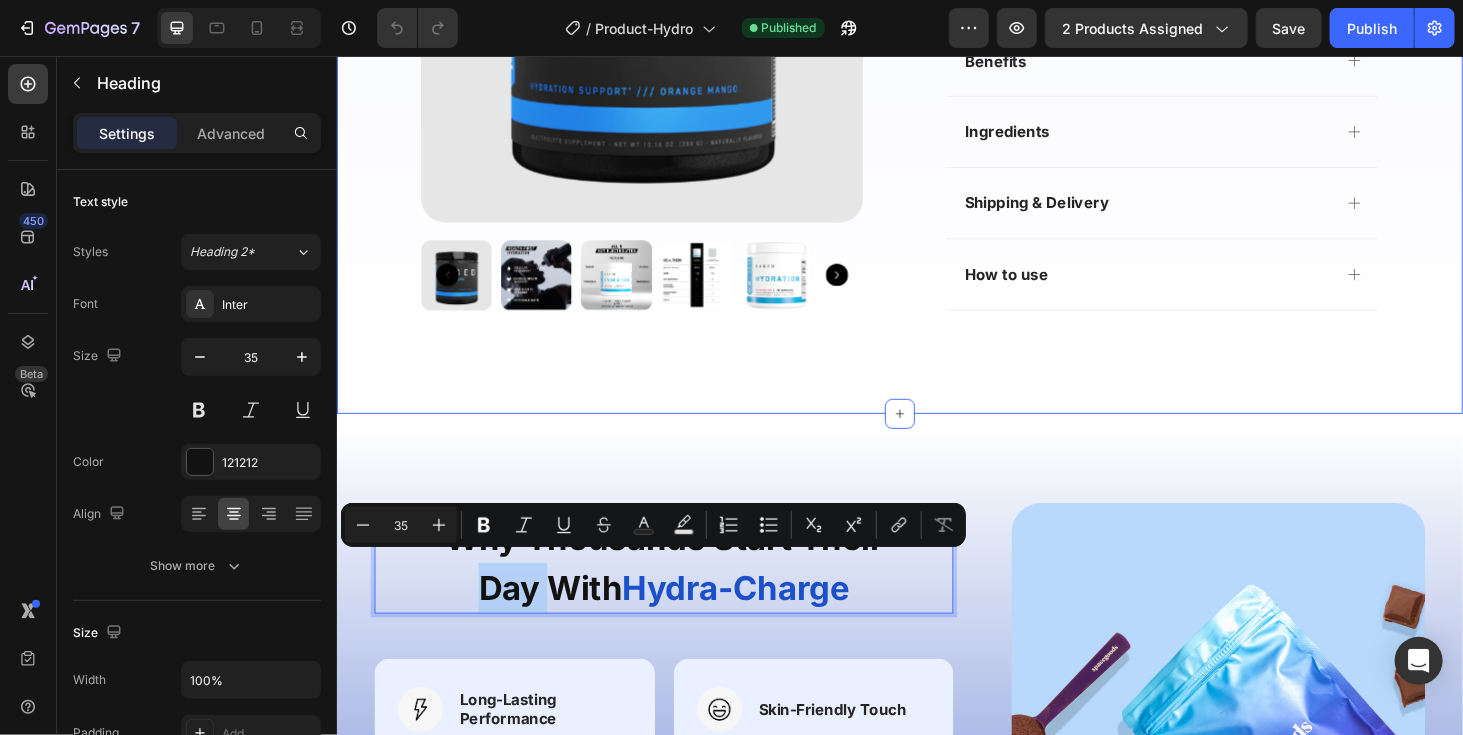click on "Product Images 4.9/5 (1349 Reviews) Text Block Icon Icon Icon Icon Icon Icon List Text Block Row Hydra-Charge Product Title HYDRATE, ENERGIZE & REFRESH Text Block Icon Exceptional taste Text Block Row Icon Quickly absorbed Text Block Row Row Icon Skin feels velvety soft Text Block Row Row Stay Sharp. Stay Driven. ✔ Upgrade your water game with electrolytes ✔ Refreshing watermelon flavor ✔ Energize with B vitamins & adaptogens Text Block Stay Sharp. Stay Driven. ✔ Upgrade your water game with electrolytes ✔ Refreshing watermelon flavor ✔ Energize with B vitamins & adaptogens Text Block 60 Servings 60 Servings 60 Servings 90 Servings 90 Servings 90 Servings Product Variants & Swatches Appstle Subscriptions Appstle Subscriptions 📦 In stock, ready to ship Text Block 🚚 Estimate delivery between [DATE] - [DATE] Delivery Date ADD TO CART Add to Cart" at bounding box center [936, -171] 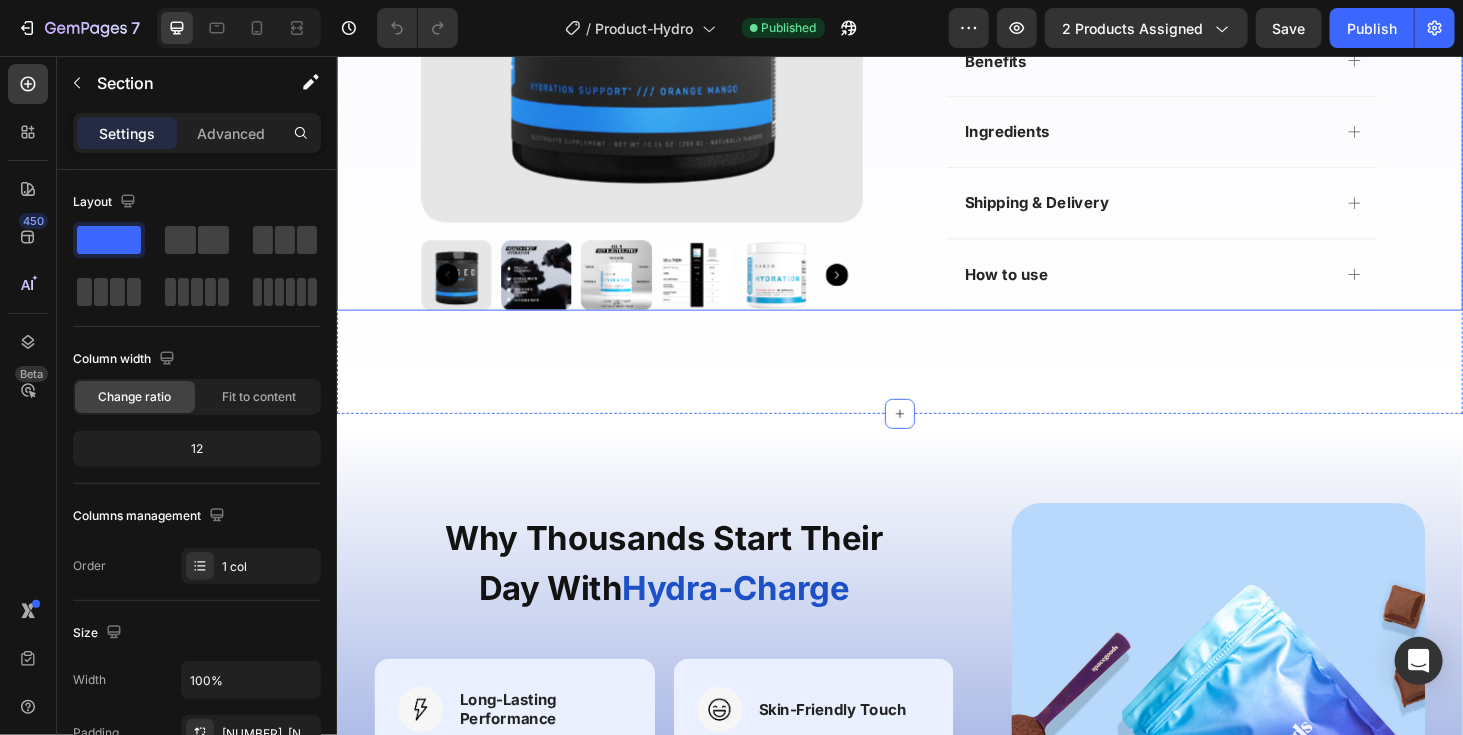 click on "Product Images 4.9/5 (1349 Reviews) Text Block Icon Icon Icon Icon Icon Icon List Text Block Row Hydra-Charge Product Title HYDRATE, ENERGIZE & REFRESH Text Block Icon Exceptional taste Text Block Row Icon Quickly absorbed Text Block Row Row Icon Skin feels velvety soft Text Block Row Row Stay Sharp. Stay Driven. ✔ Upgrade your water game with electrolytes ✔ Refreshing watermelon flavor ✔ Energize with B vitamins & adaptogens Text Block Stay Sharp. Stay Driven. ✔ Upgrade your water game with electrolytes ✔ Refreshing watermelon flavor ✔ Energize with B vitamins & adaptogens Text Block 60 Servings 60 Servings 60 Servings 90 Servings 90 Servings 90 Servings Product Variants & Swatches Appstle Subscriptions Appstle Subscriptions 📦 In stock, ready to ship Text Block 🚚 Estimate delivery between [DATE] - [DATE] Delivery Date ADD TO CART Add to Cart" at bounding box center (936, -204) 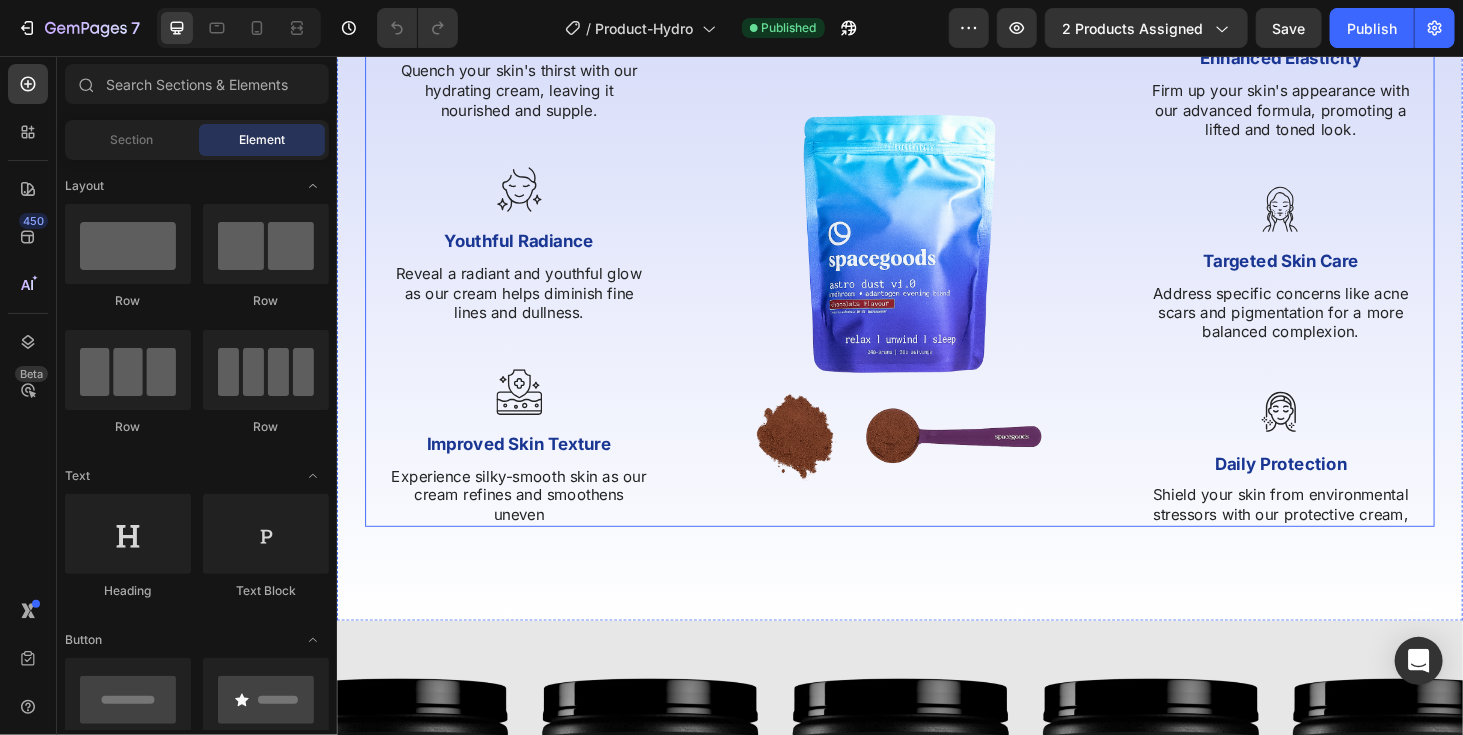 scroll, scrollTop: 2566, scrollLeft: 0, axis: vertical 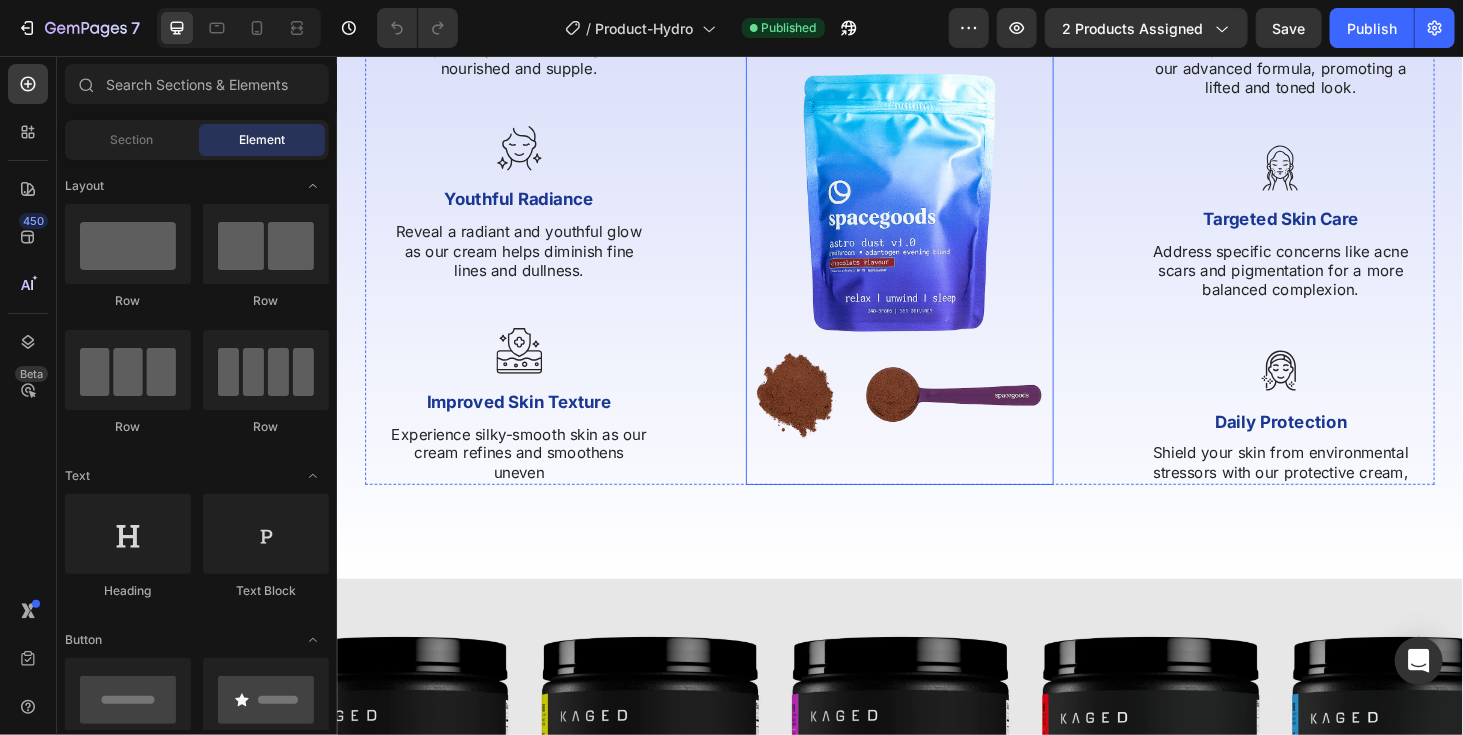 click at bounding box center (936, 247) 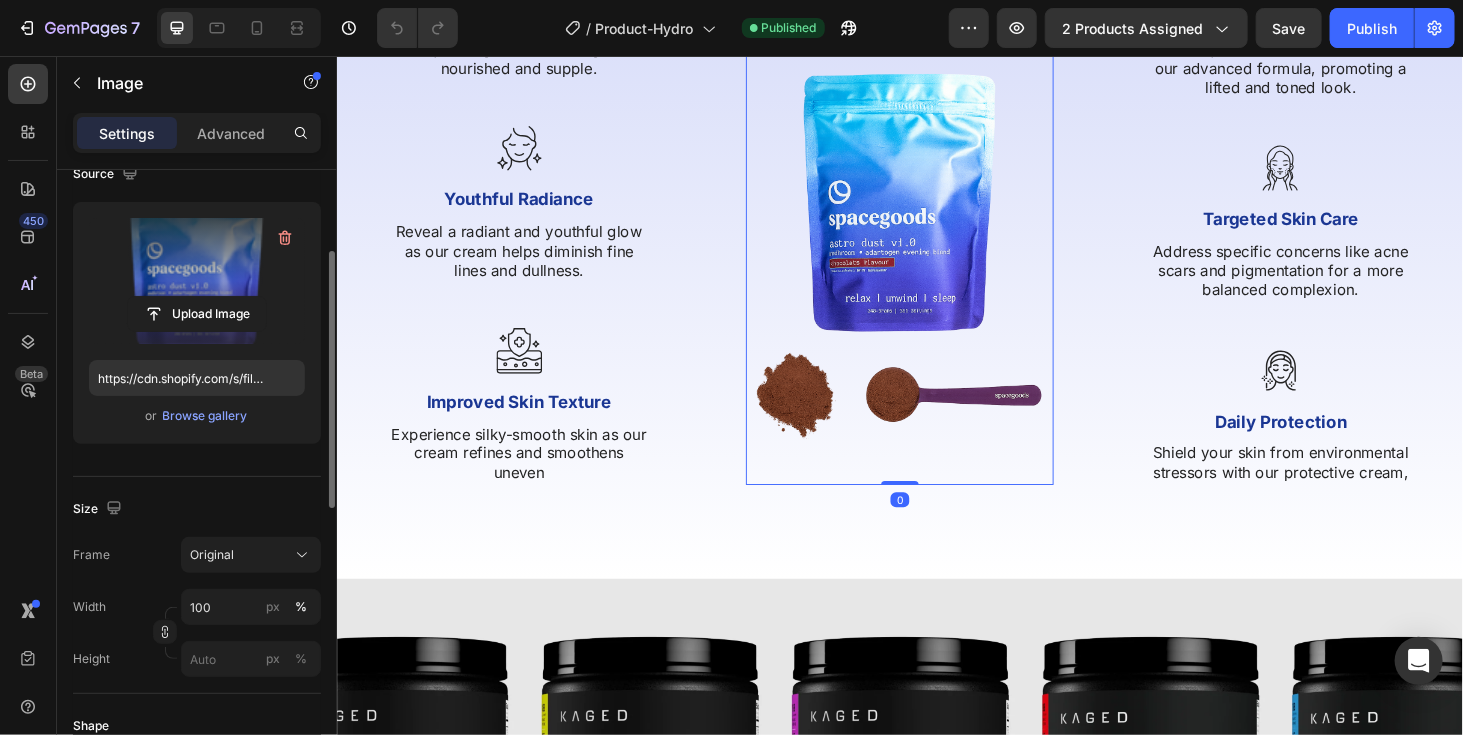 scroll, scrollTop: 165, scrollLeft: 0, axis: vertical 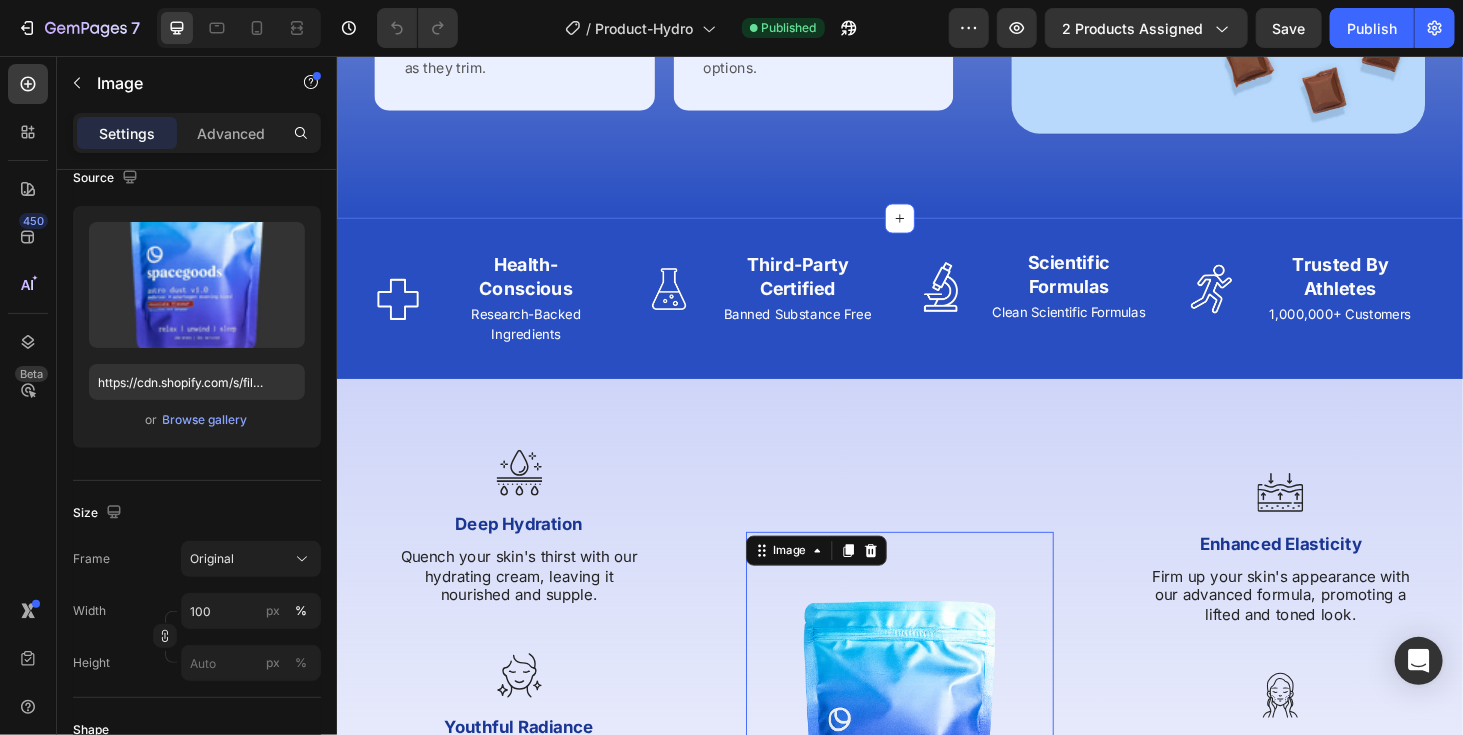 click on "Why Thousands Start Their Day With Hydra-Charge Heading Why Thousands Start Their Day With Hydra-Charge Heading Row Image Long-Lasting Performance Heading Row Dura power technology optimizes power consumption and lasts 4 times longer than a standard trimmer. Text block Row Image Long-Lasting Performance Heading Row Dura power technology optimizes power and lasts 4 times longer than a standard trimmer. Text block Row Image Skin-Friendly Touch Heading Row Blades stay extra-sharp but still have rounded blade tips and combs to prevent irritation. Text block Row Row Image Self-Stainless Steel Blades Heading Row The trimmer's steel blades delicately rub against one another, sharpening themselves as they trim. Text block Row Image Self Stainless Steel Blades Heading Row The trimmer's steel blades delicately rub against one another, sharpening themselves as they trim. Text block Row Image Effortless Trimming with the Zoom Wheel Heading Row Text block Row Image Effortless Trimming with the Zoom Wheel Heading" at bounding box center [936, -205] 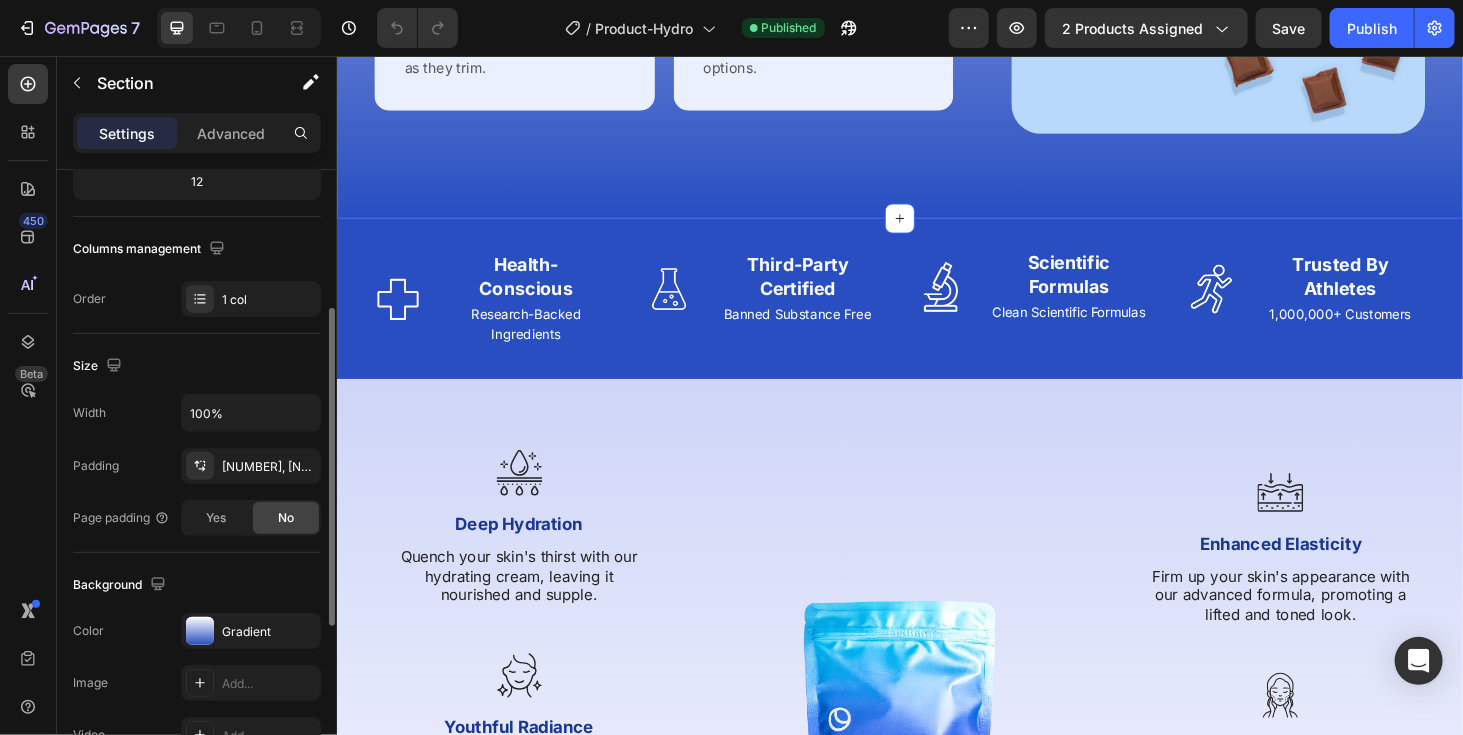 scroll, scrollTop: 268, scrollLeft: 0, axis: vertical 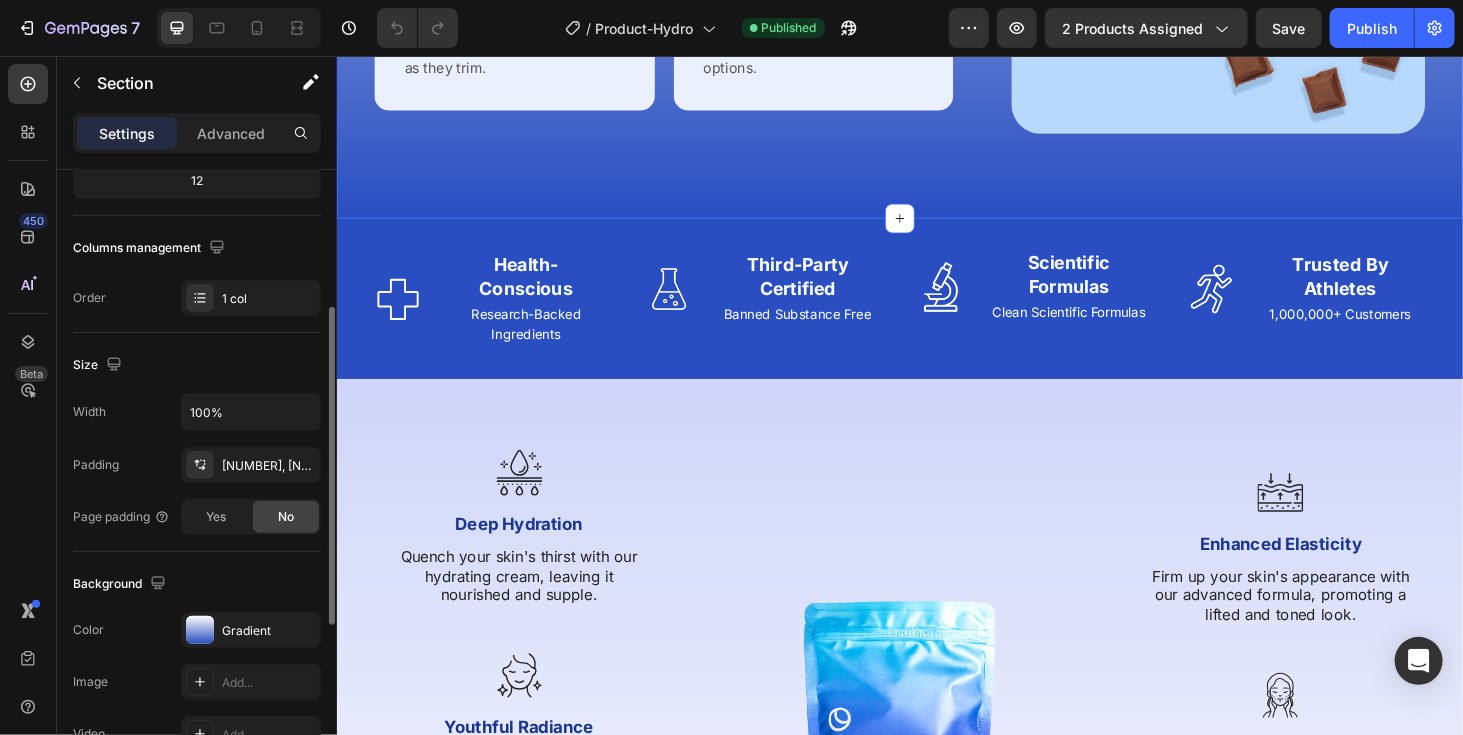 click on "Background The changes might be hidden by the video. Color Gradient Image Add... Video Add..." 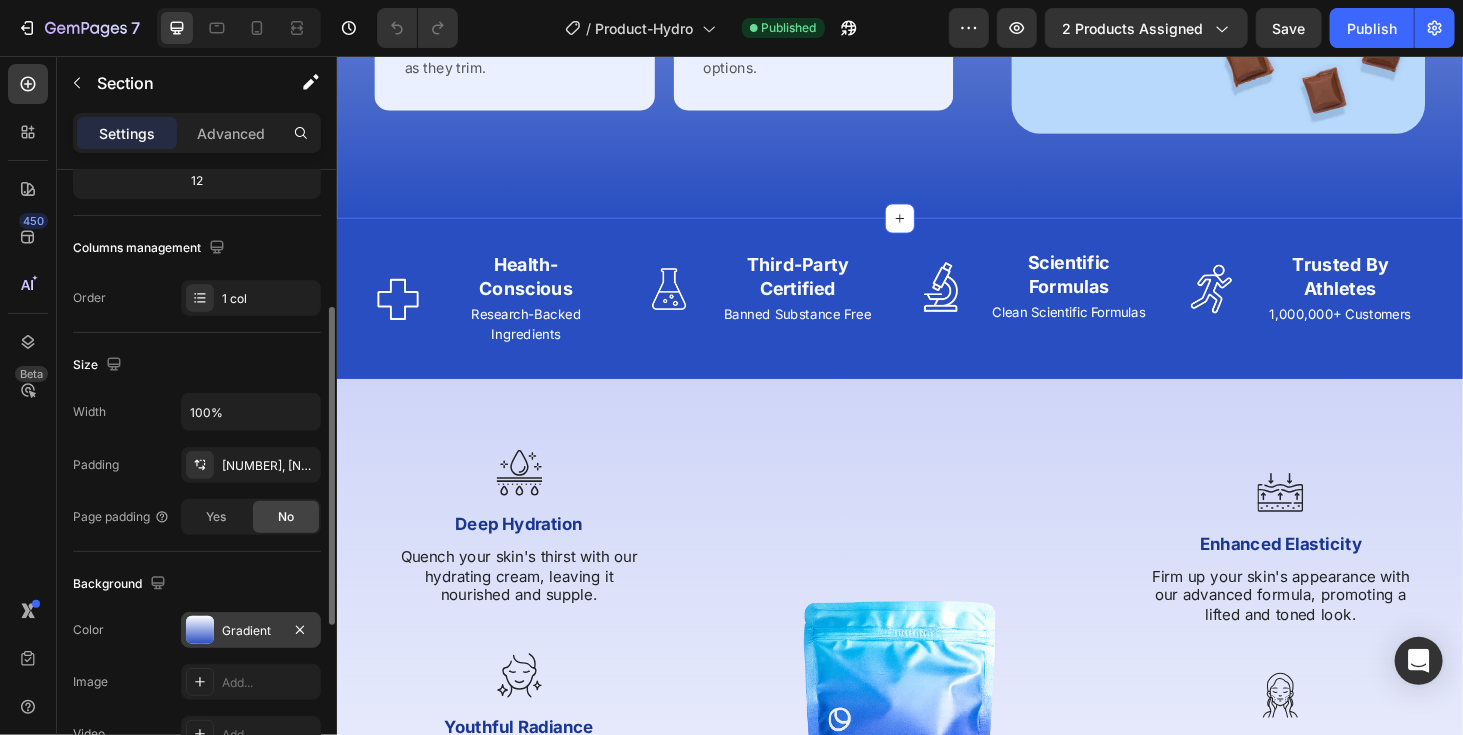 click at bounding box center (200, 630) 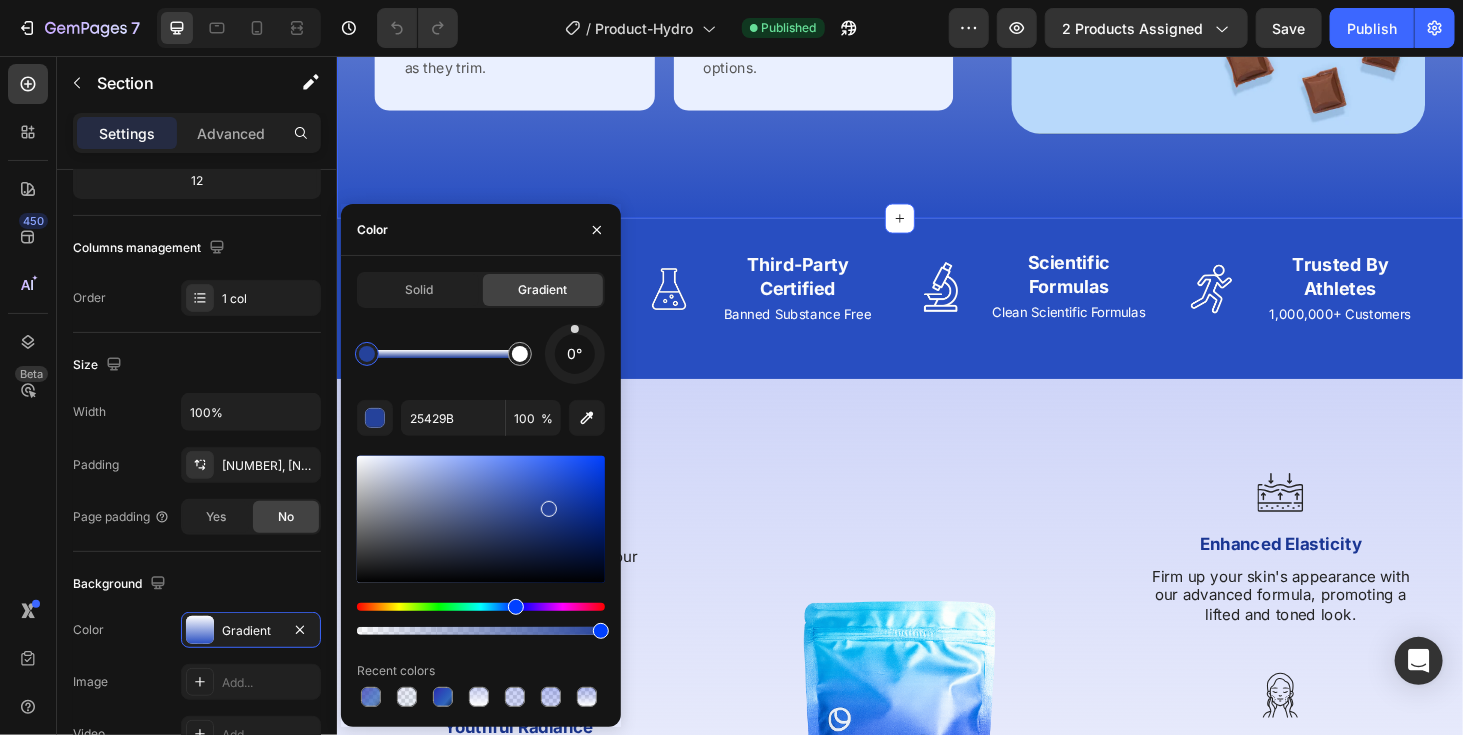 click at bounding box center [481, 519] 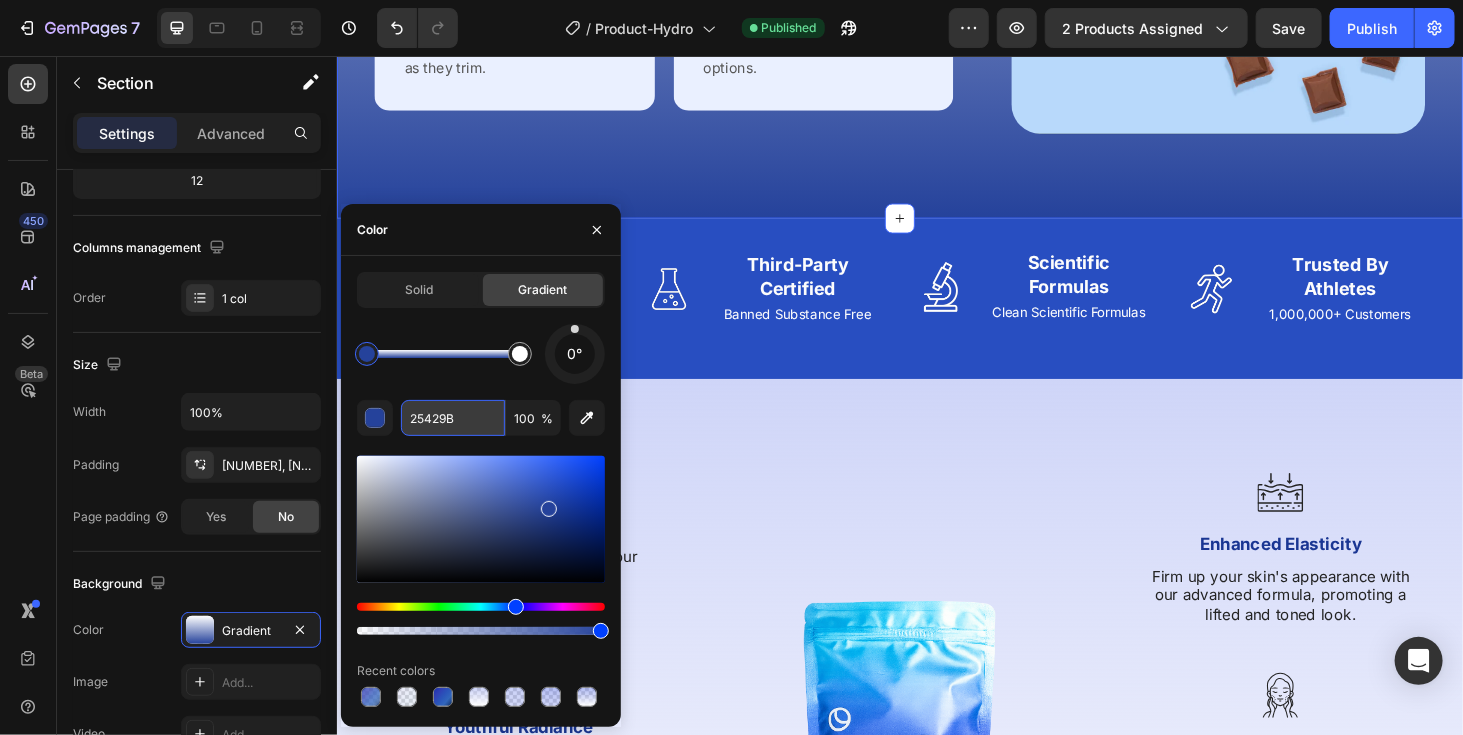click on "25429B" at bounding box center [453, 418] 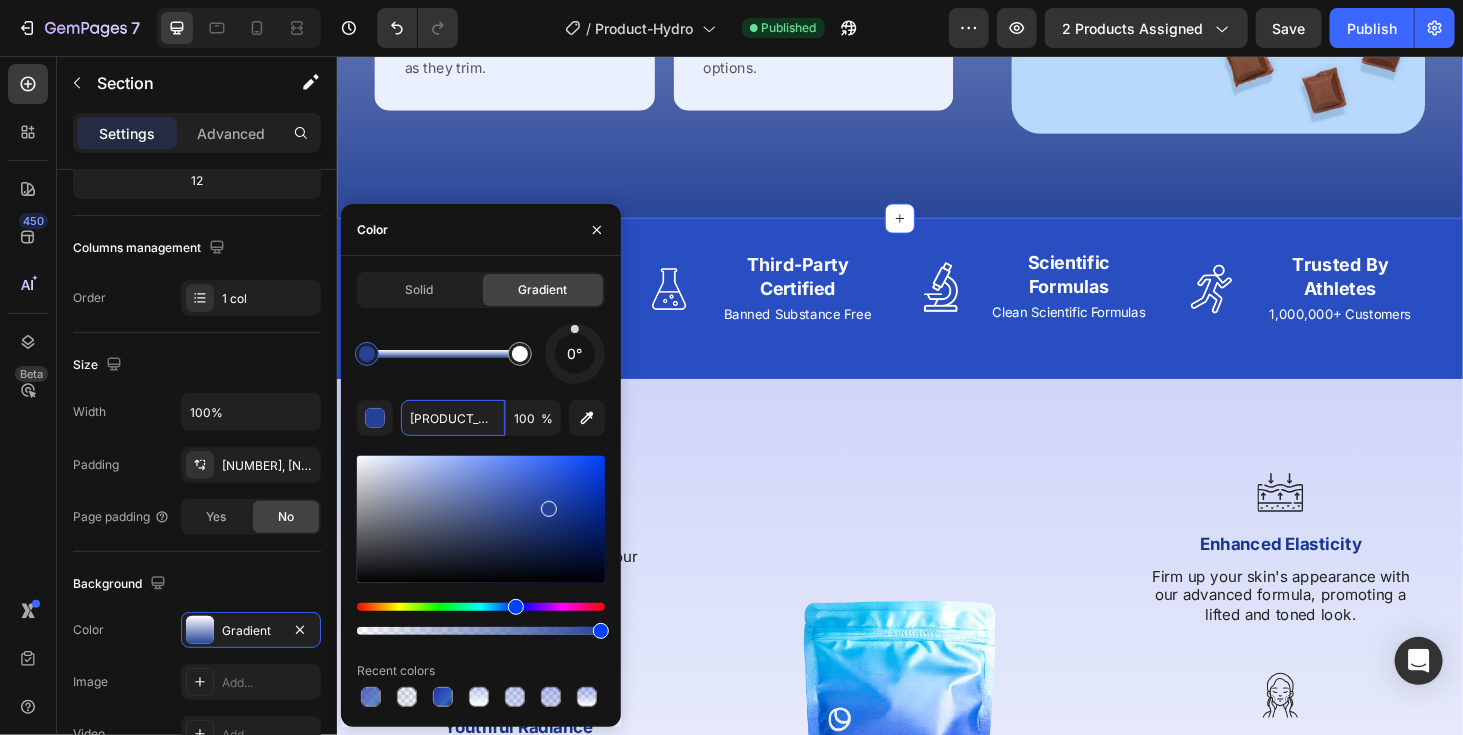 click at bounding box center (481, 519) 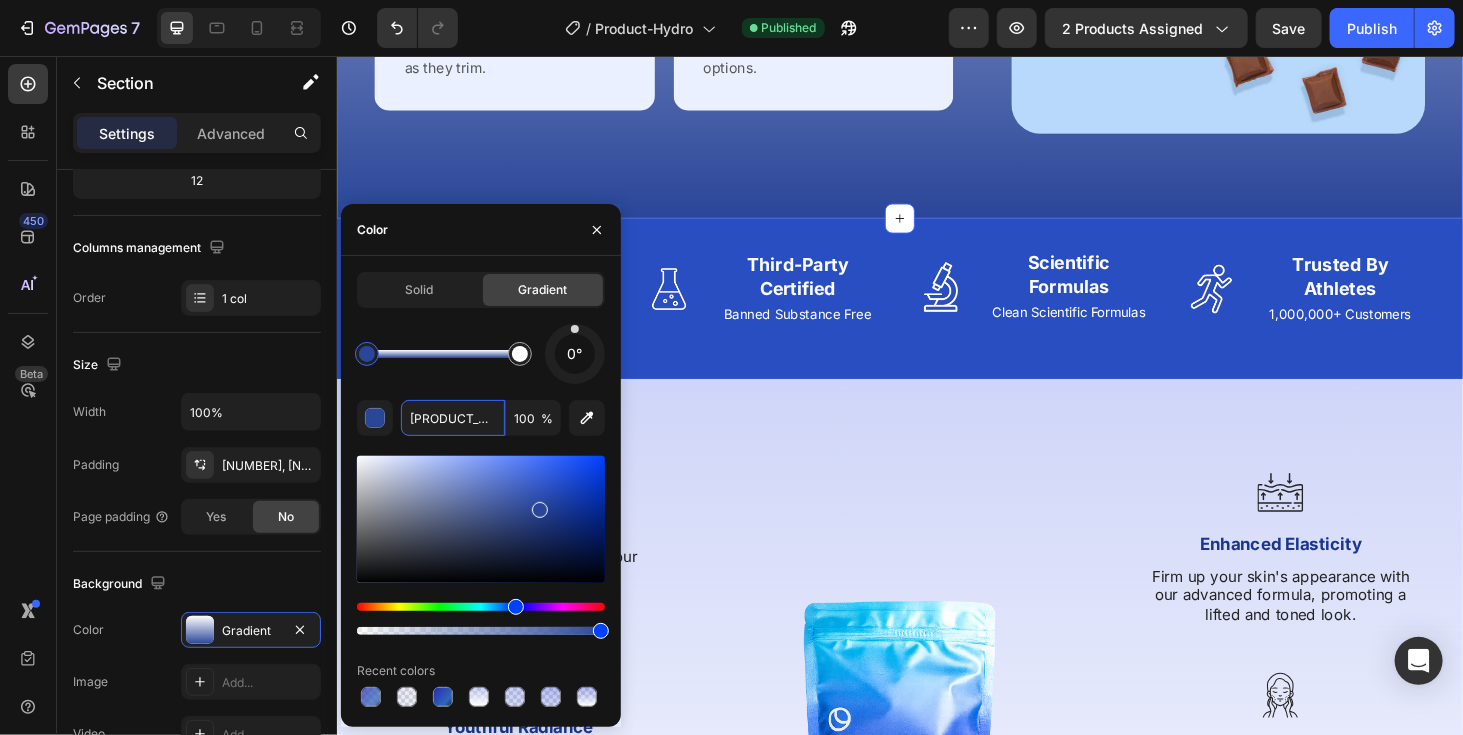 click at bounding box center (540, 510) 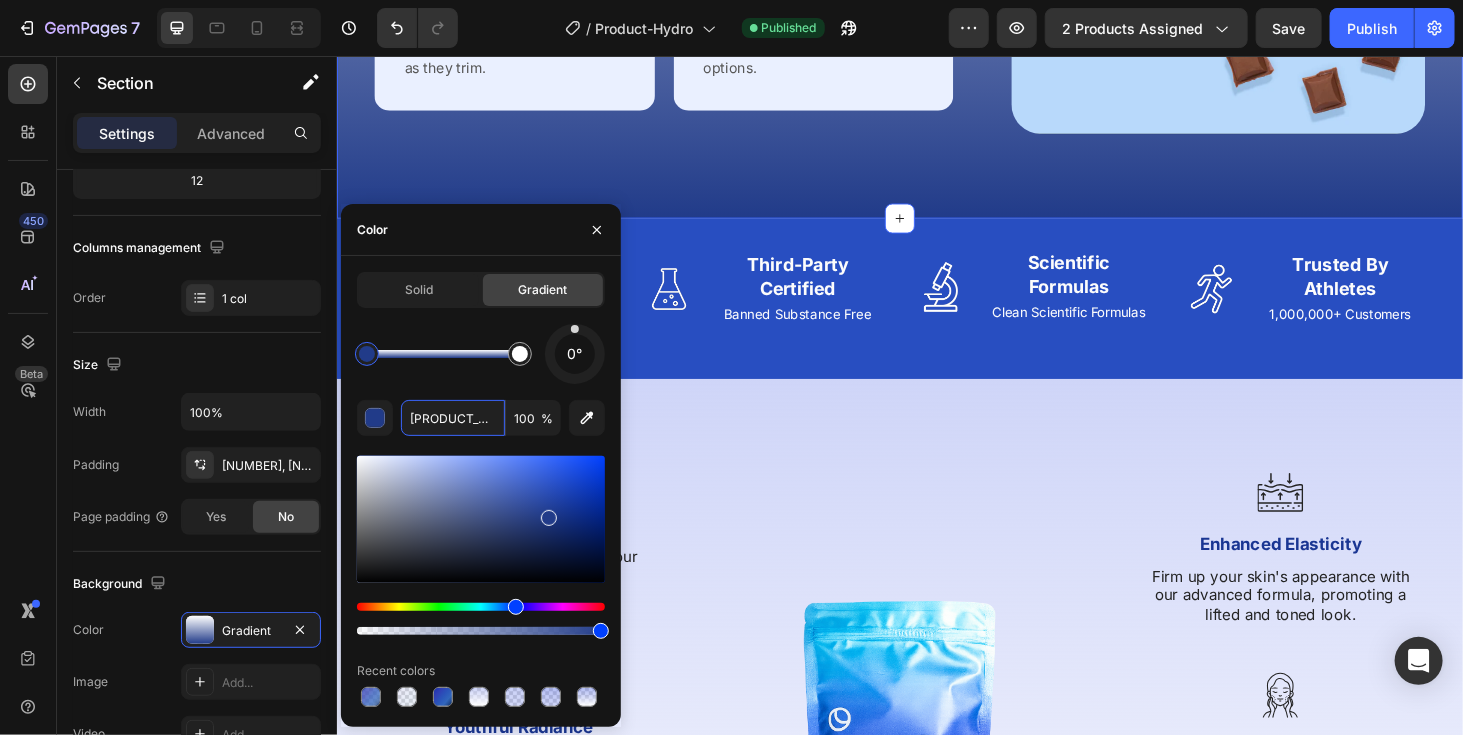 type on "233F93" 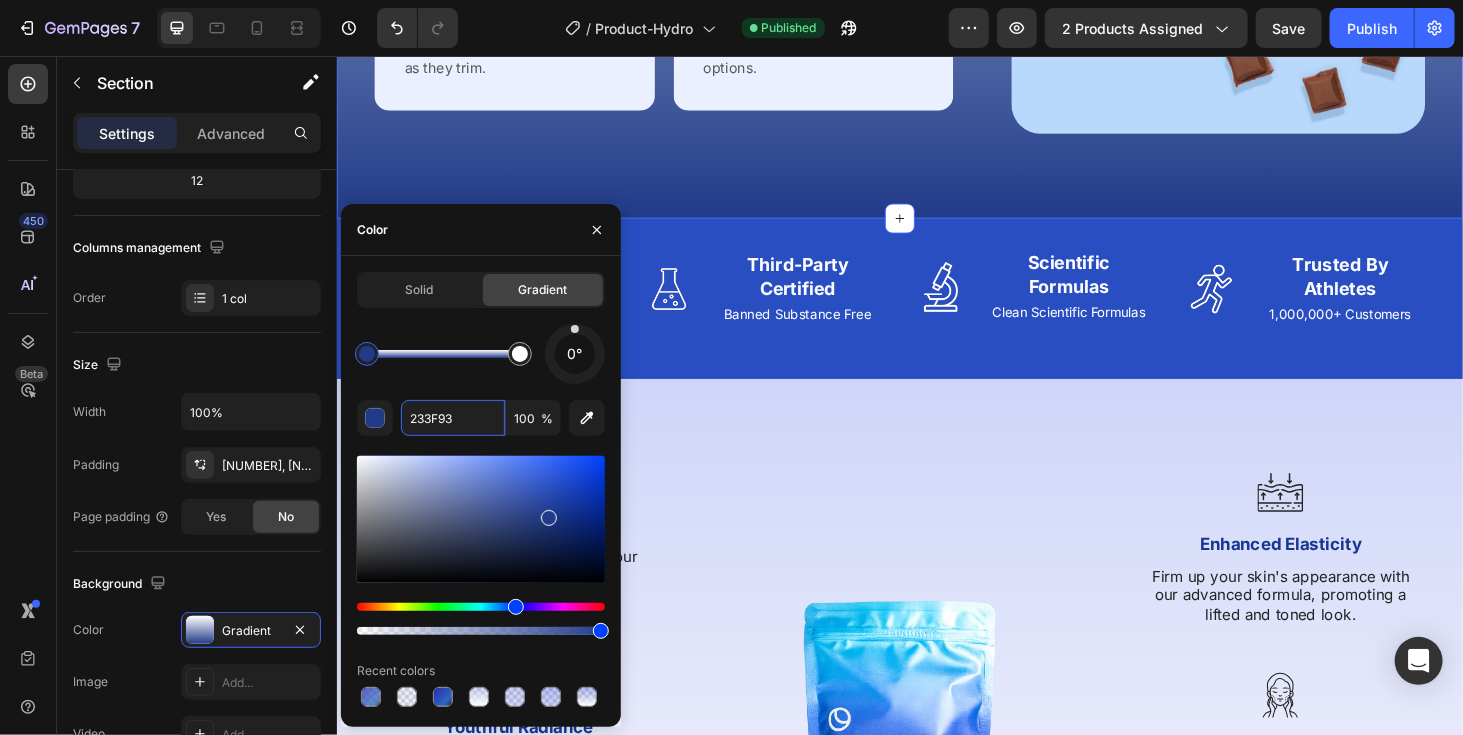 click at bounding box center (481, 519) 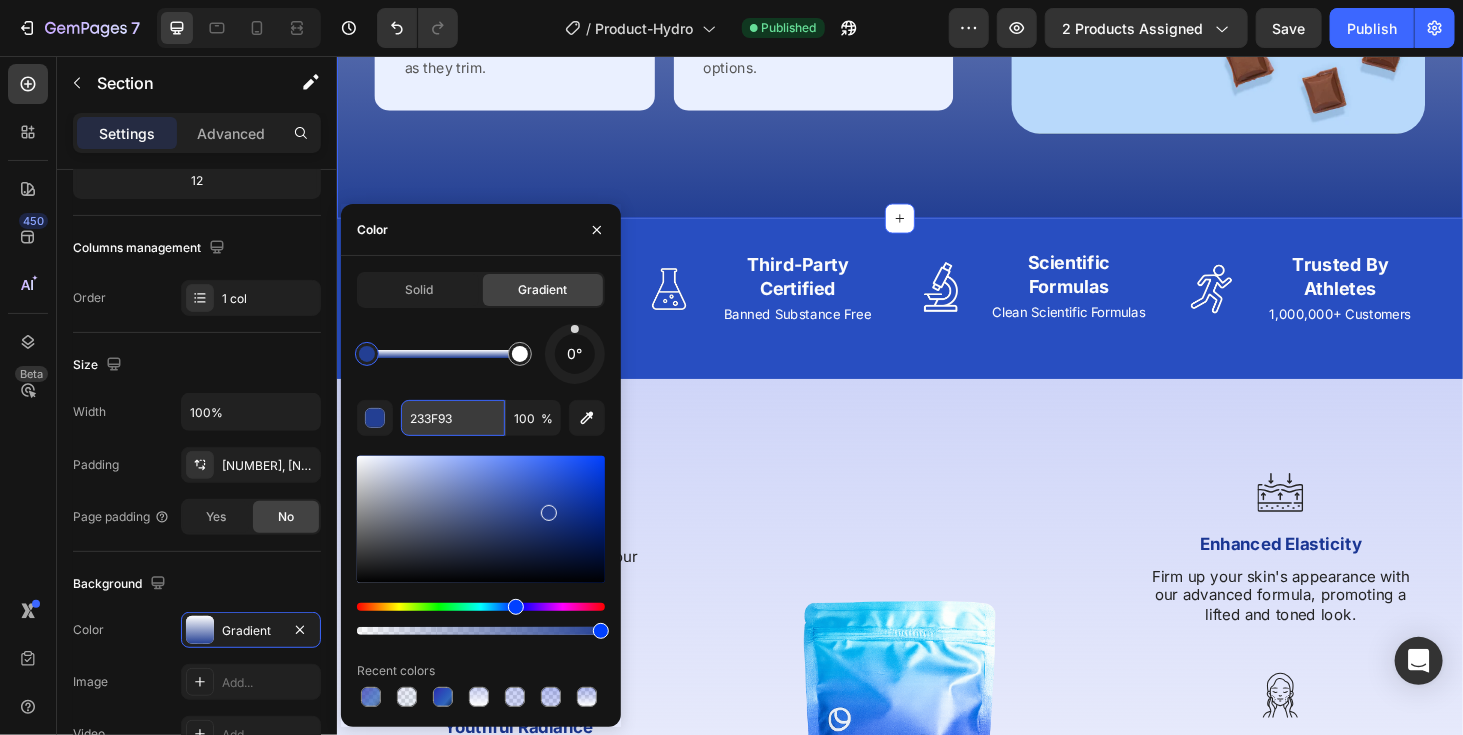 click on "233F93" at bounding box center (453, 418) 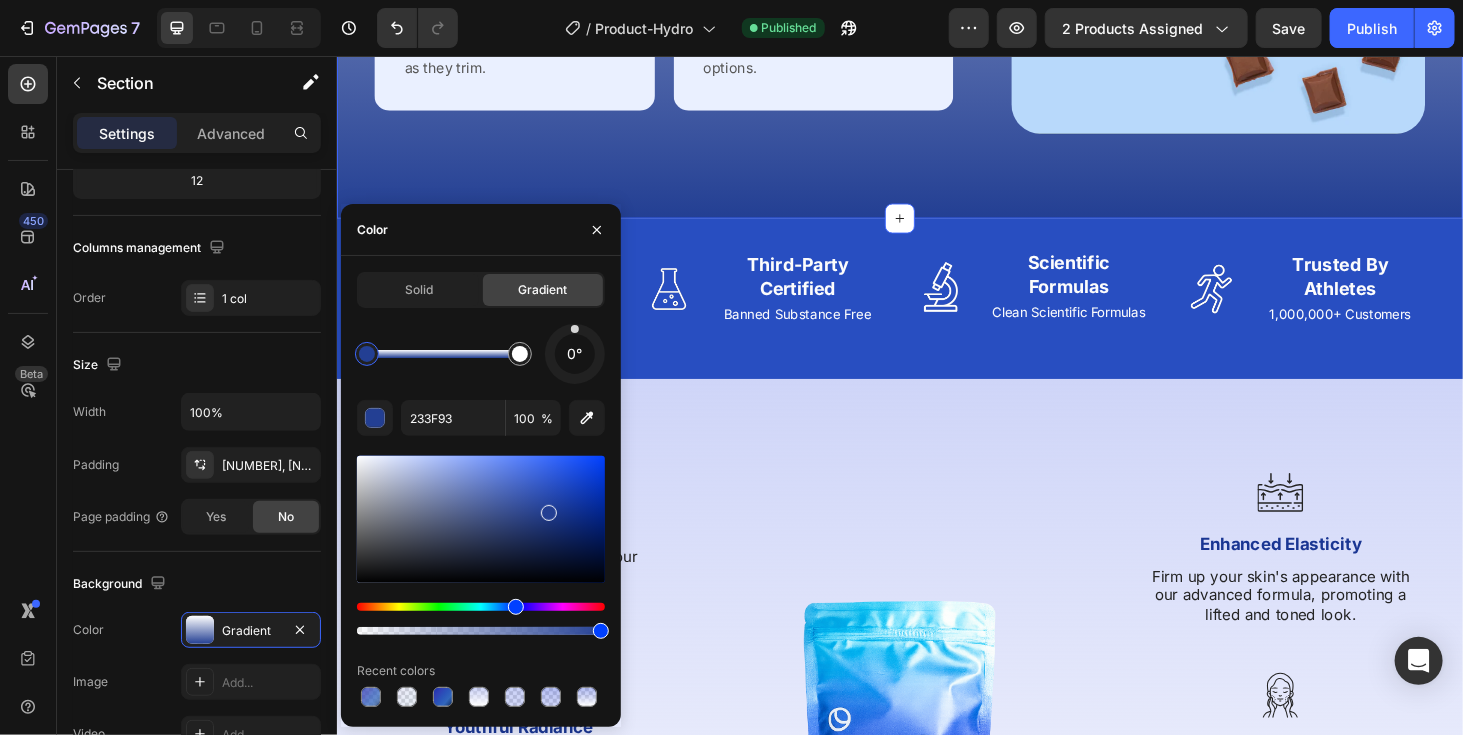 click on "Image Health-Conscious Heading Research-Backed Ingredients Text Block Row Image Third-Party Certified Heading Banned Substance Free Text Block Row Image Scientific Formulas Heading Clean Scientific Formulas Text Block Row Image Trusted By Athletes Heading 1,000,000+ Customers Text Block Row Carousel" at bounding box center (936, 314) 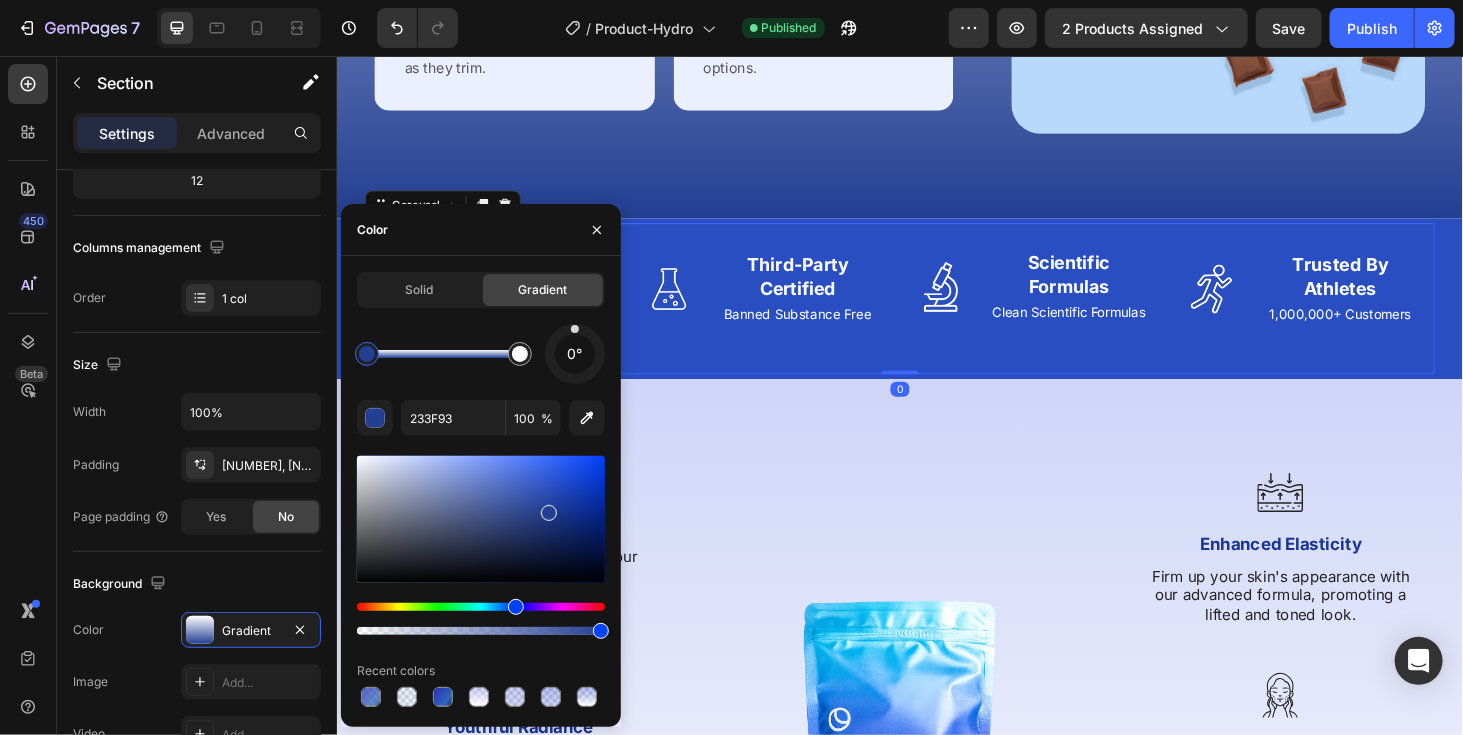 scroll, scrollTop: 0, scrollLeft: 0, axis: both 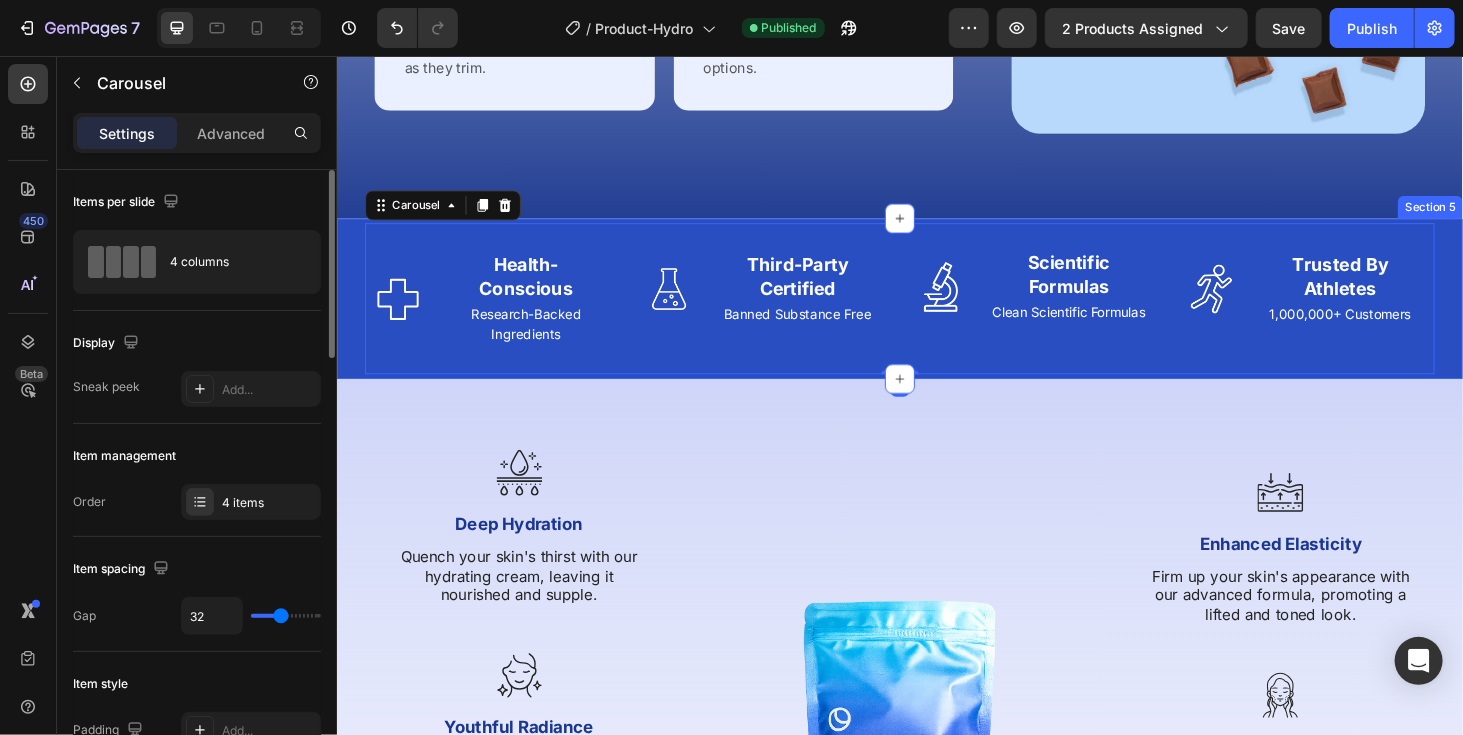 click on "Image Health-Conscious Heading Research-Backed Ingredients Text Block Row Image Third-Party Certified Heading Banned Substance Free Text Block Row Image Scientific Formulas Heading Clean Scientific Formulas Text Block Row Image Trusted By Athletes Heading 1,000,000+ Customers Text Block Row Carousel 0" at bounding box center [936, 314] 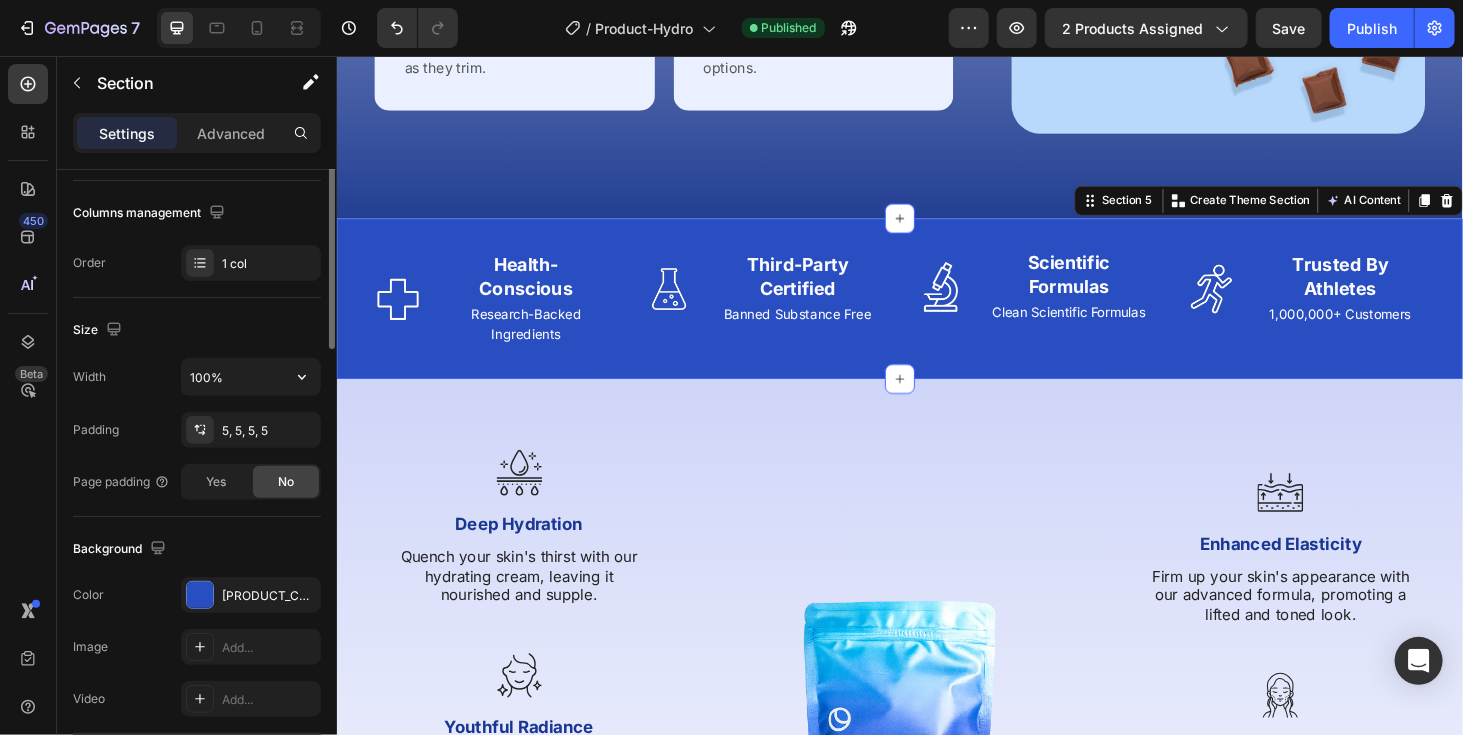 scroll, scrollTop: 350, scrollLeft: 0, axis: vertical 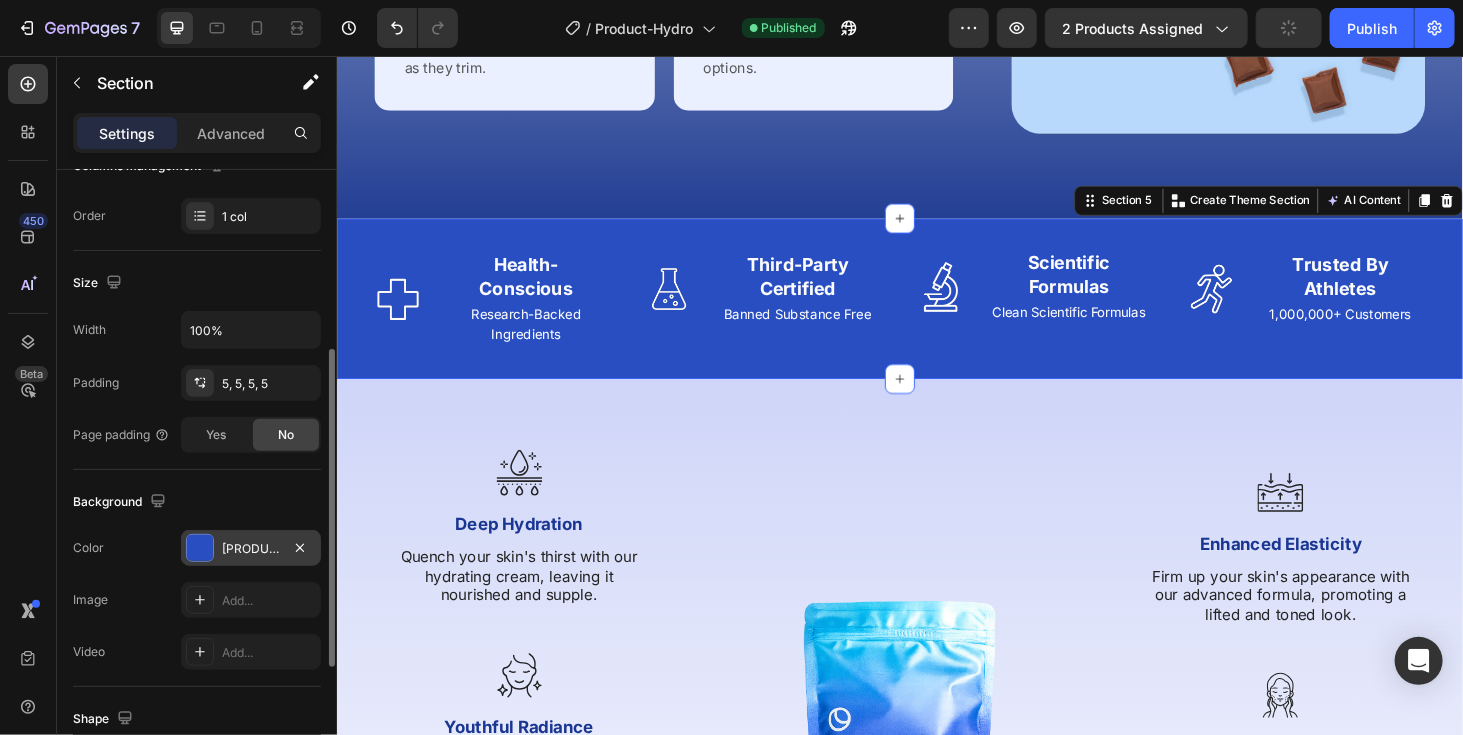 click on "[PRODUCT_CODE]" at bounding box center [251, 549] 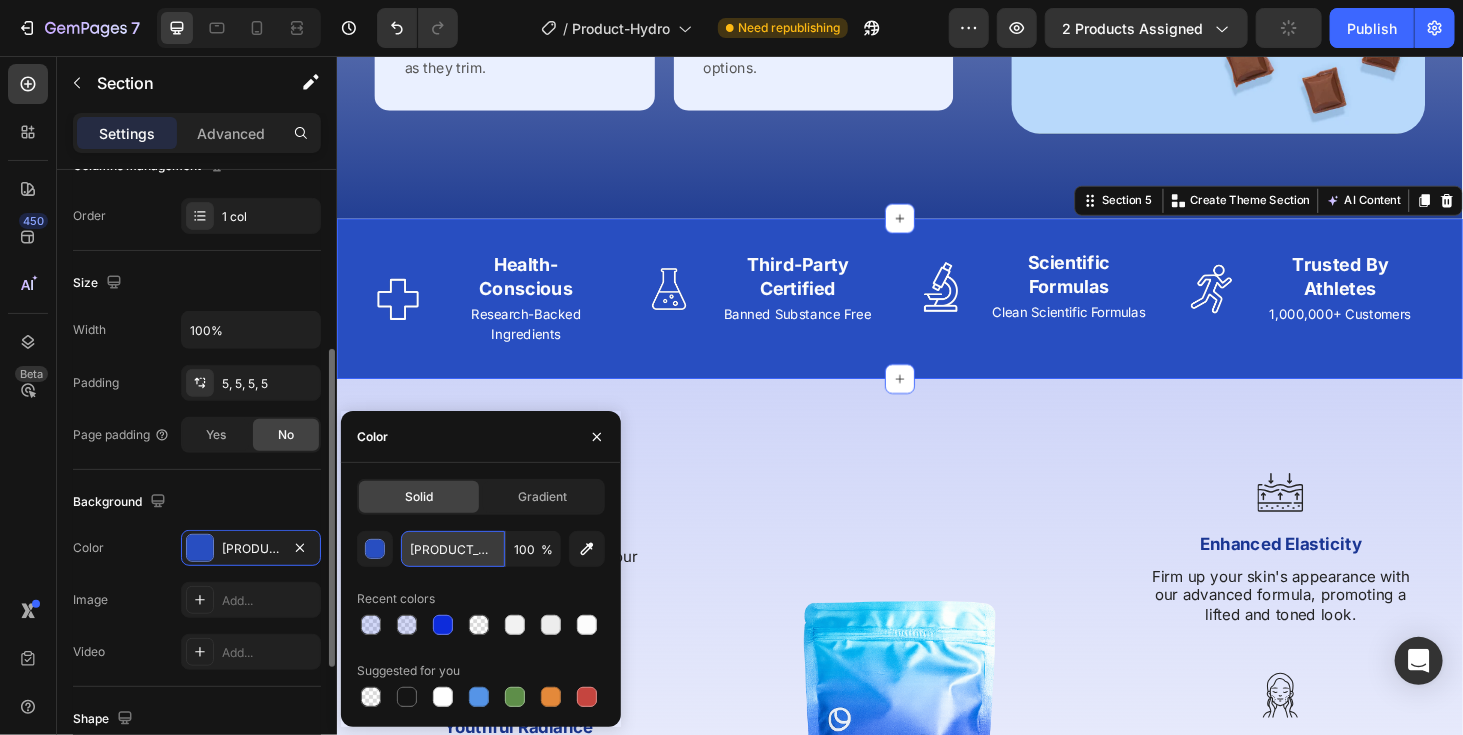 click on "[PRODUCT_CODE]" at bounding box center (453, 549) 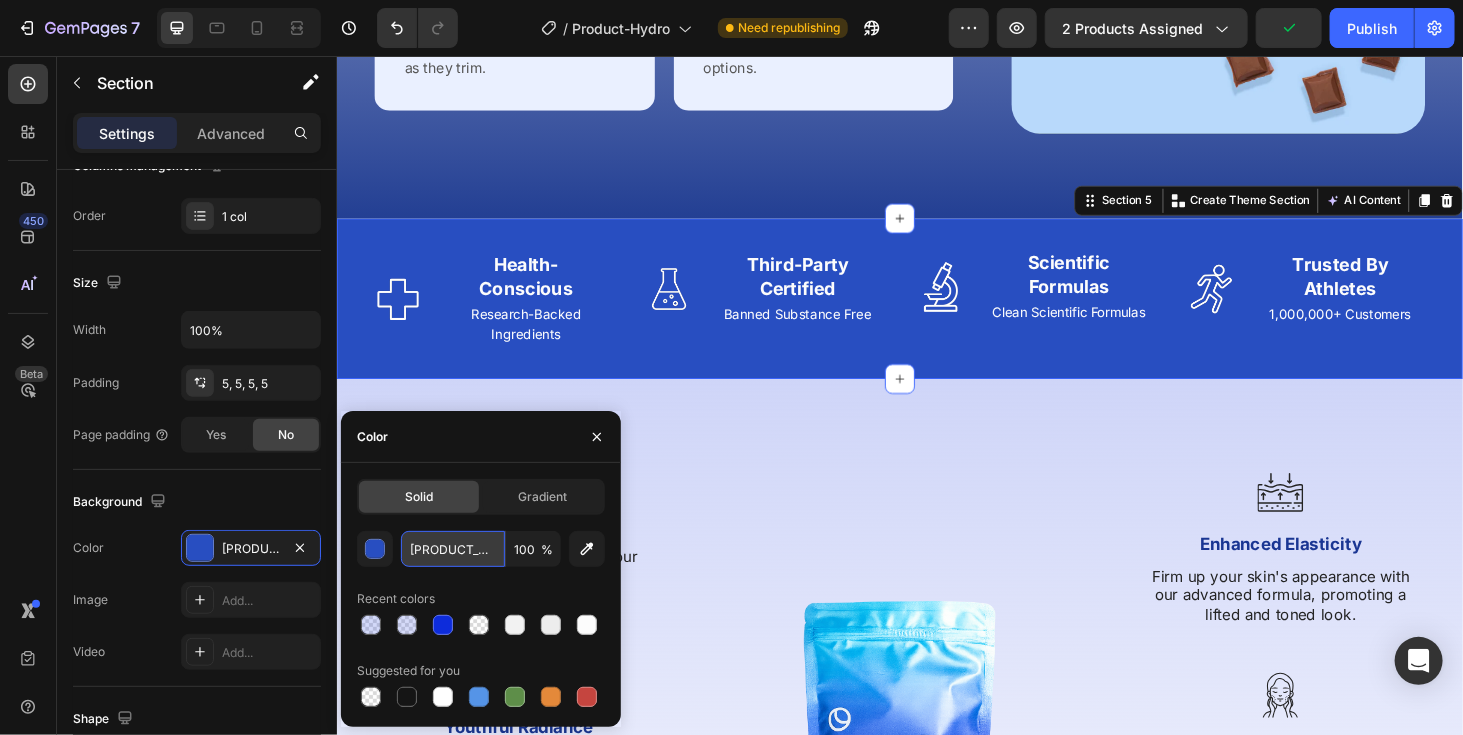 paste on "33F93" 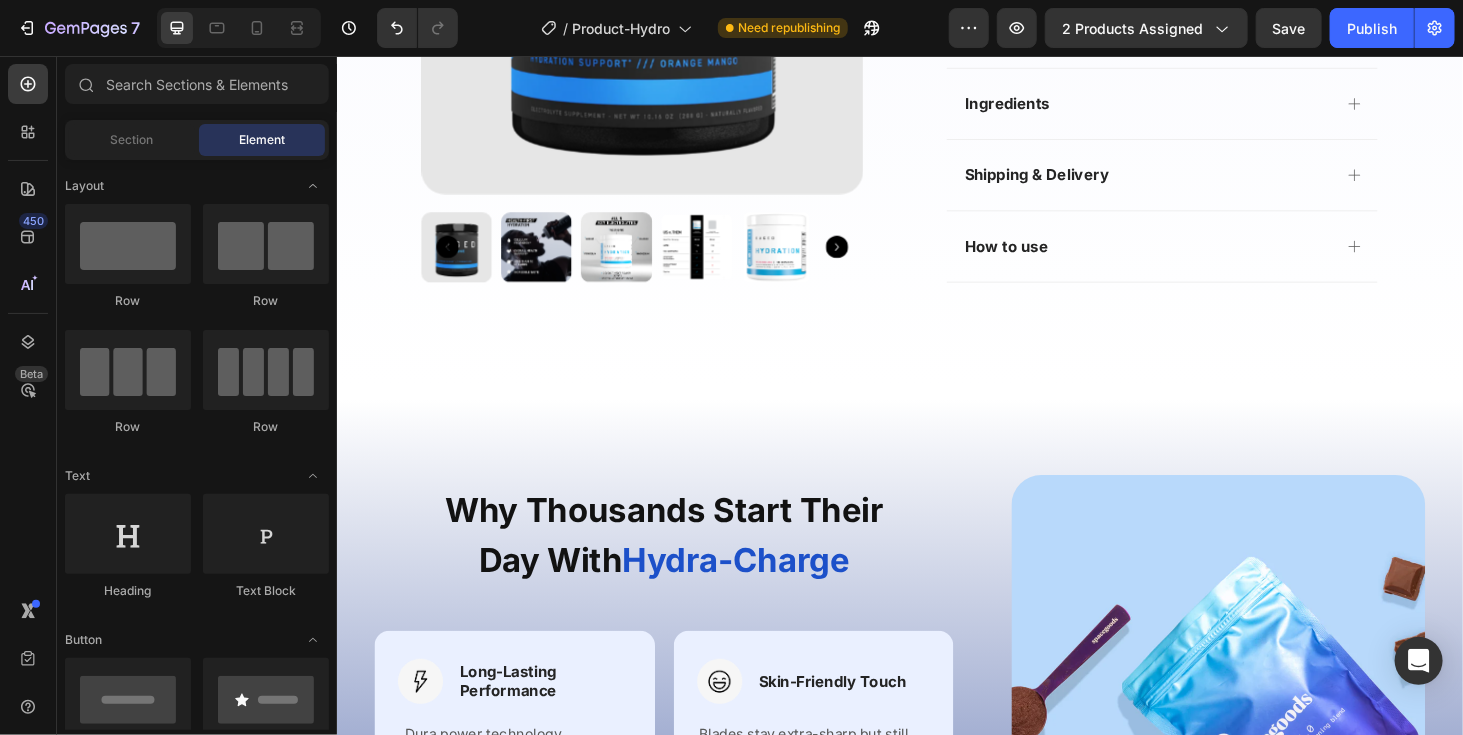 scroll, scrollTop: 833, scrollLeft: 0, axis: vertical 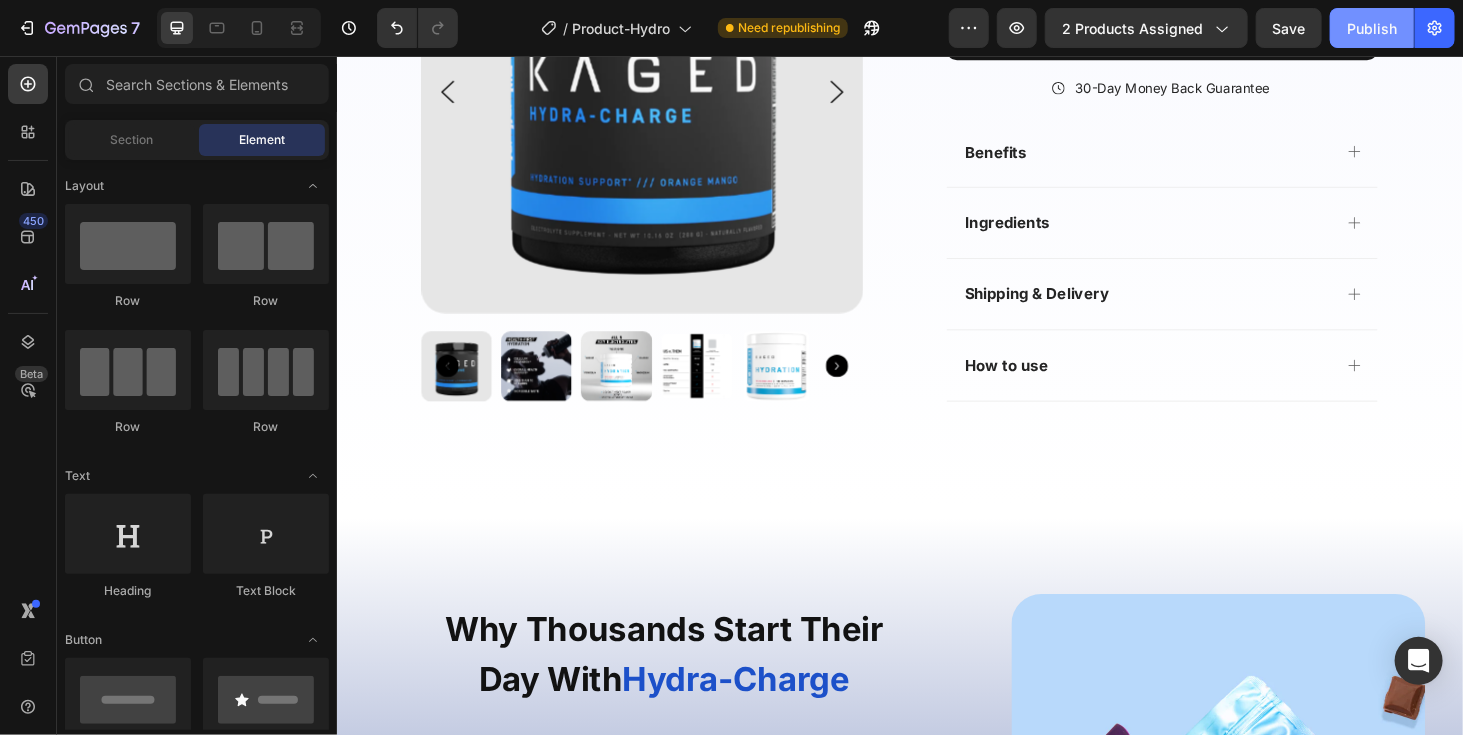 click on "Publish" at bounding box center (1372, 28) 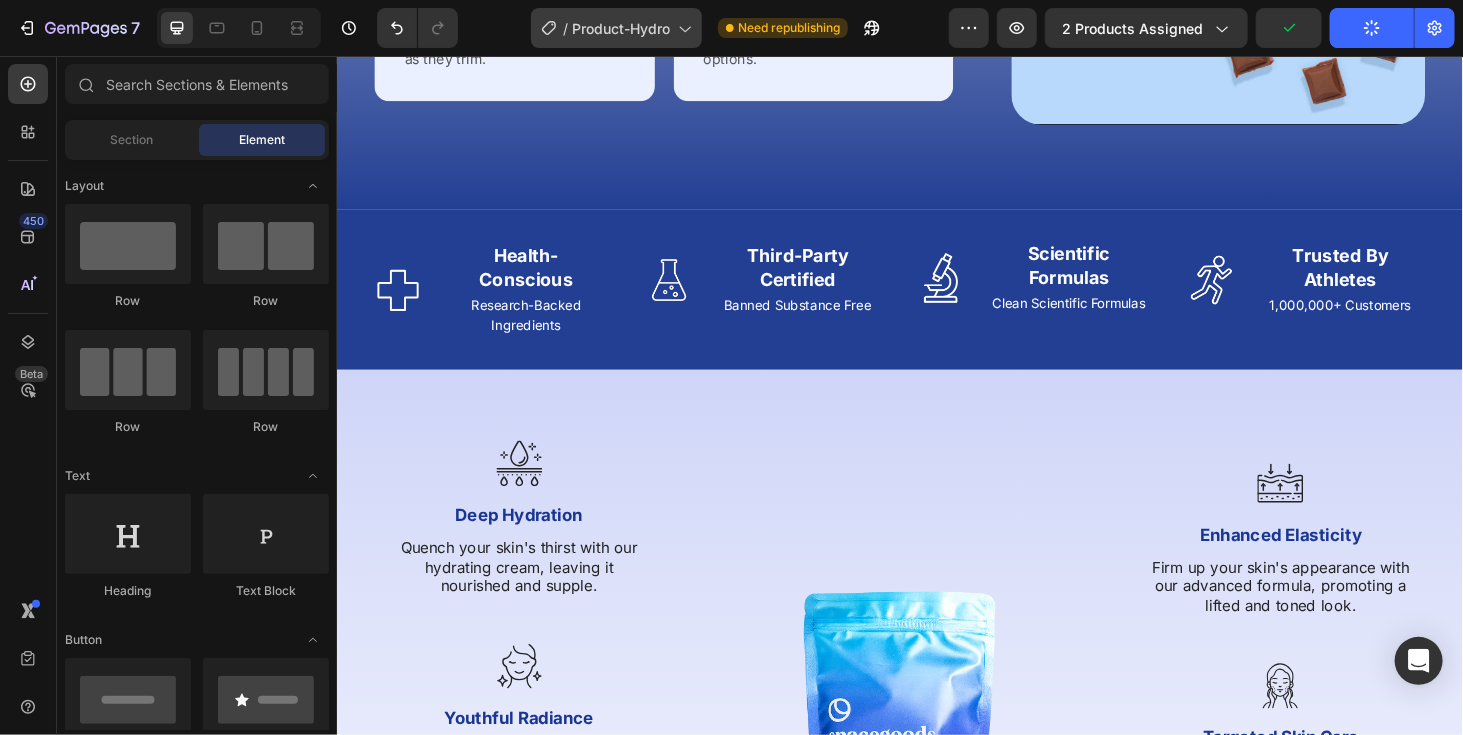 scroll, scrollTop: 2022, scrollLeft: 0, axis: vertical 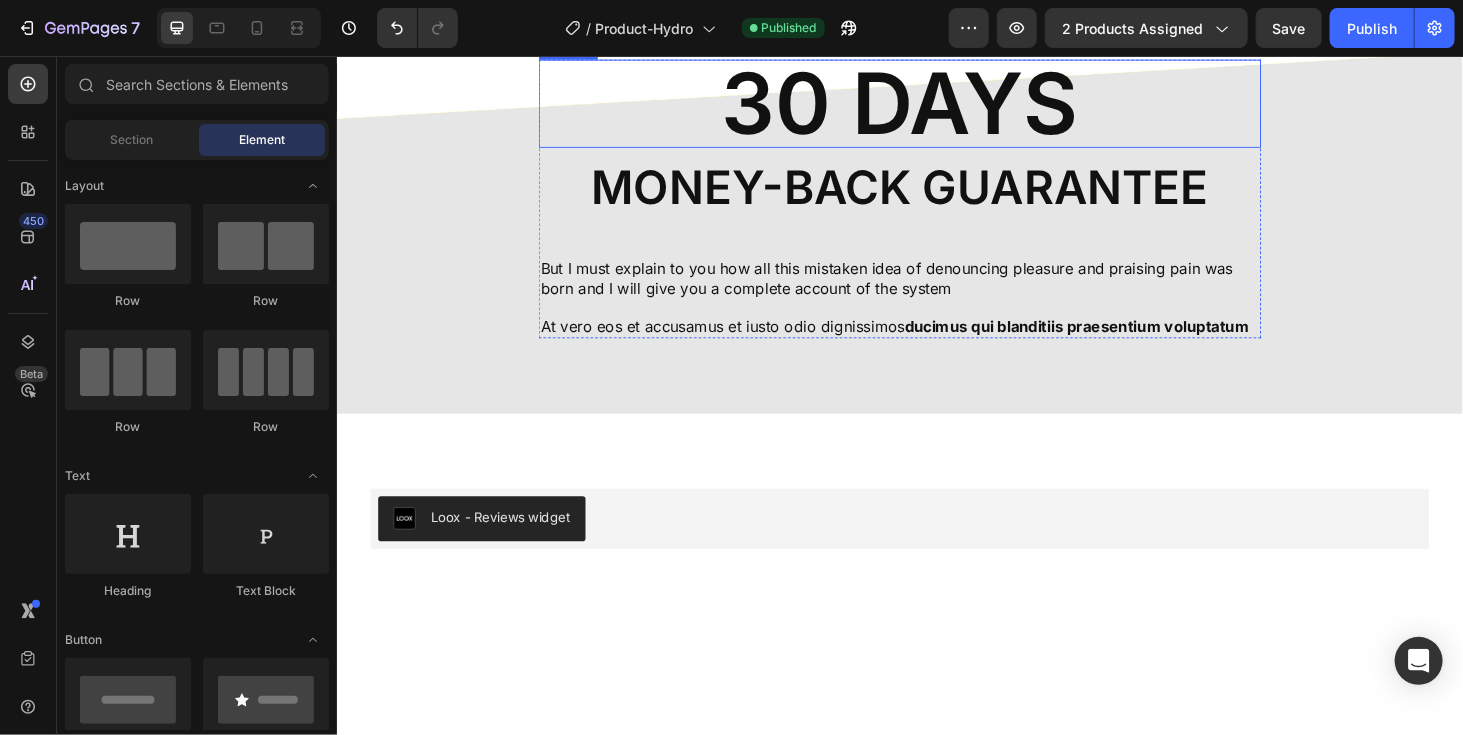 click on "30 DAYS" at bounding box center [936, 107] 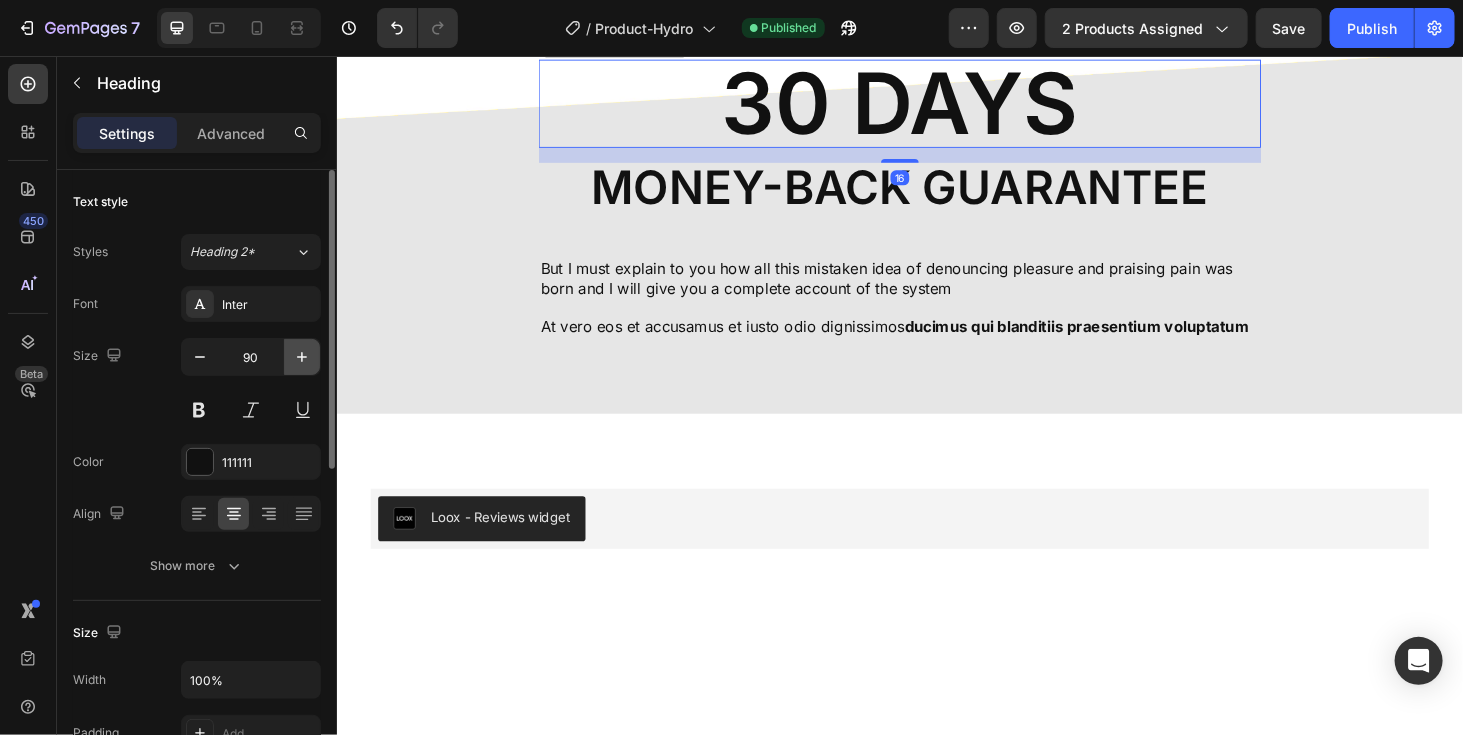 click 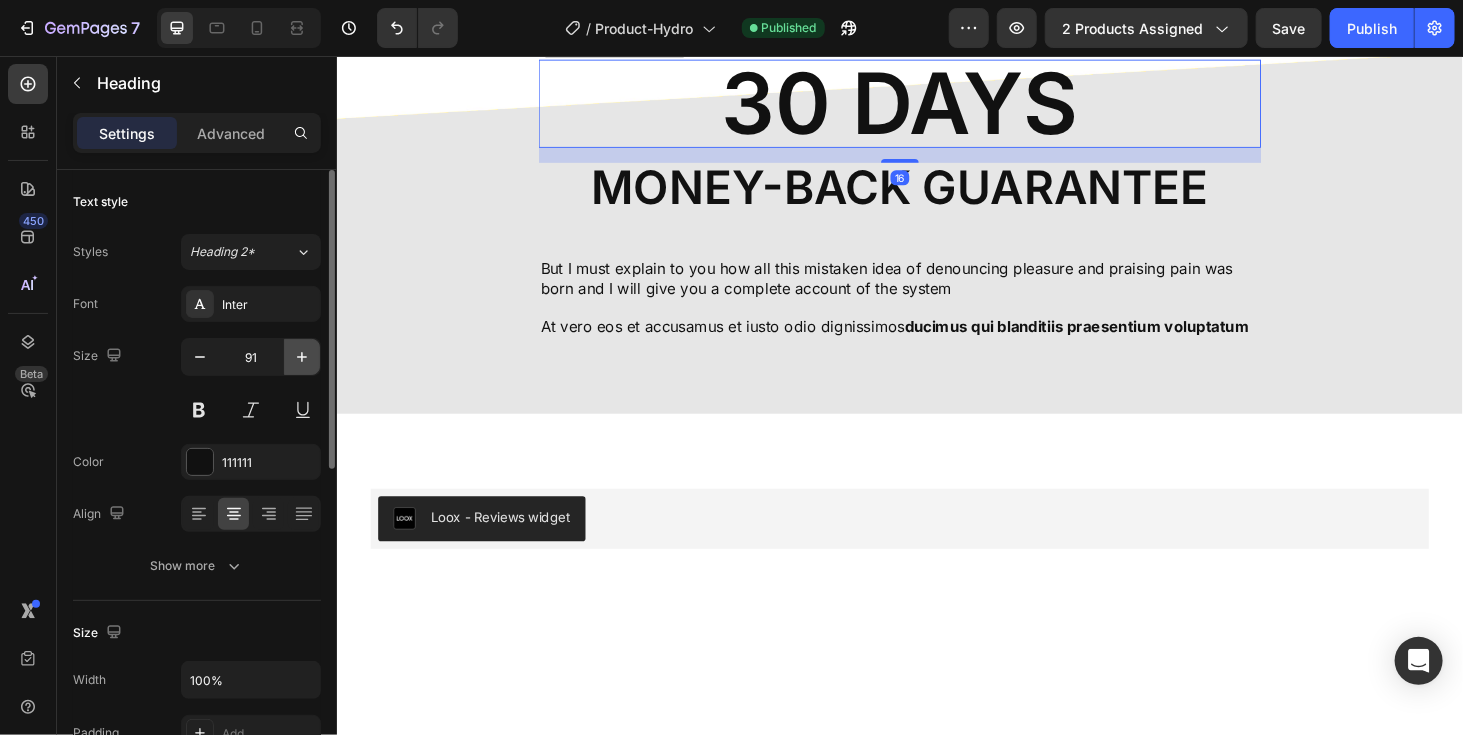 click 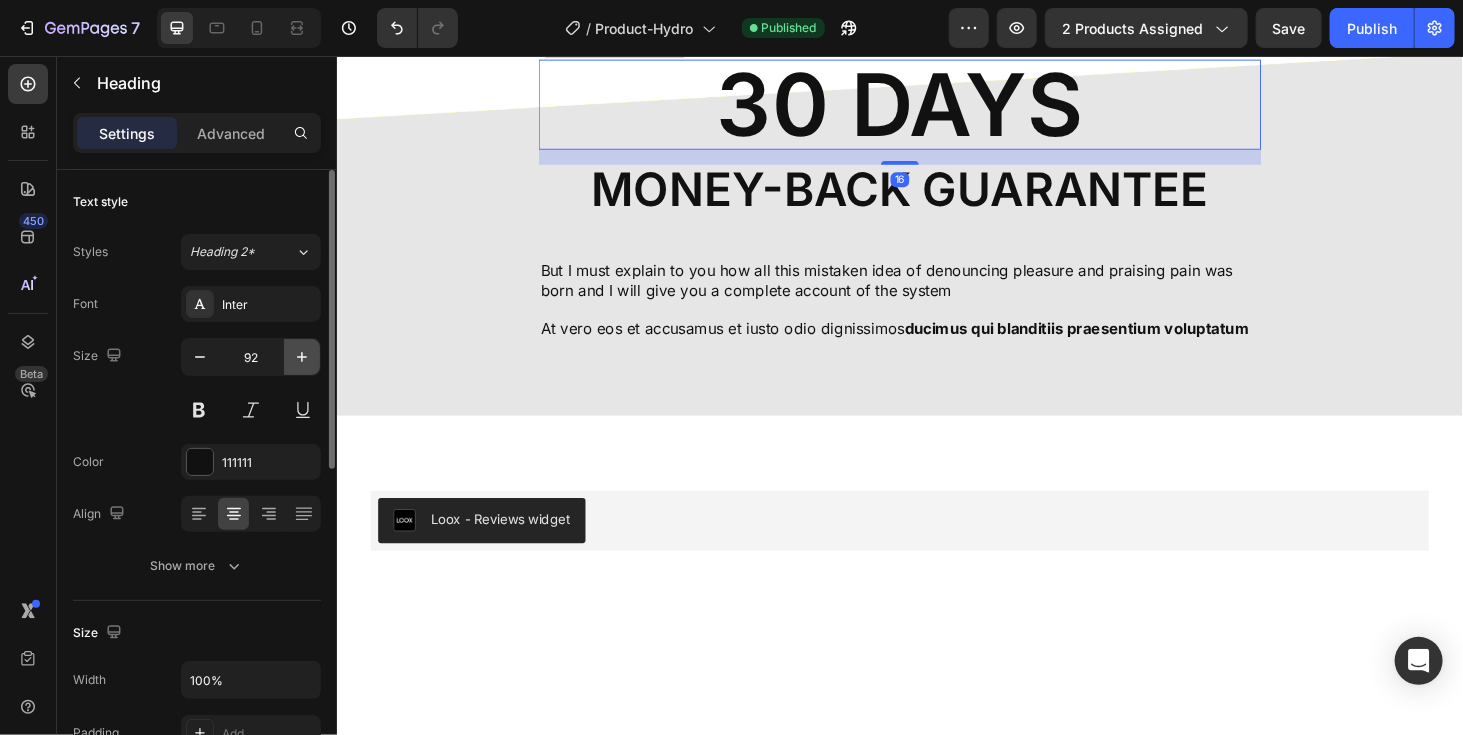 click 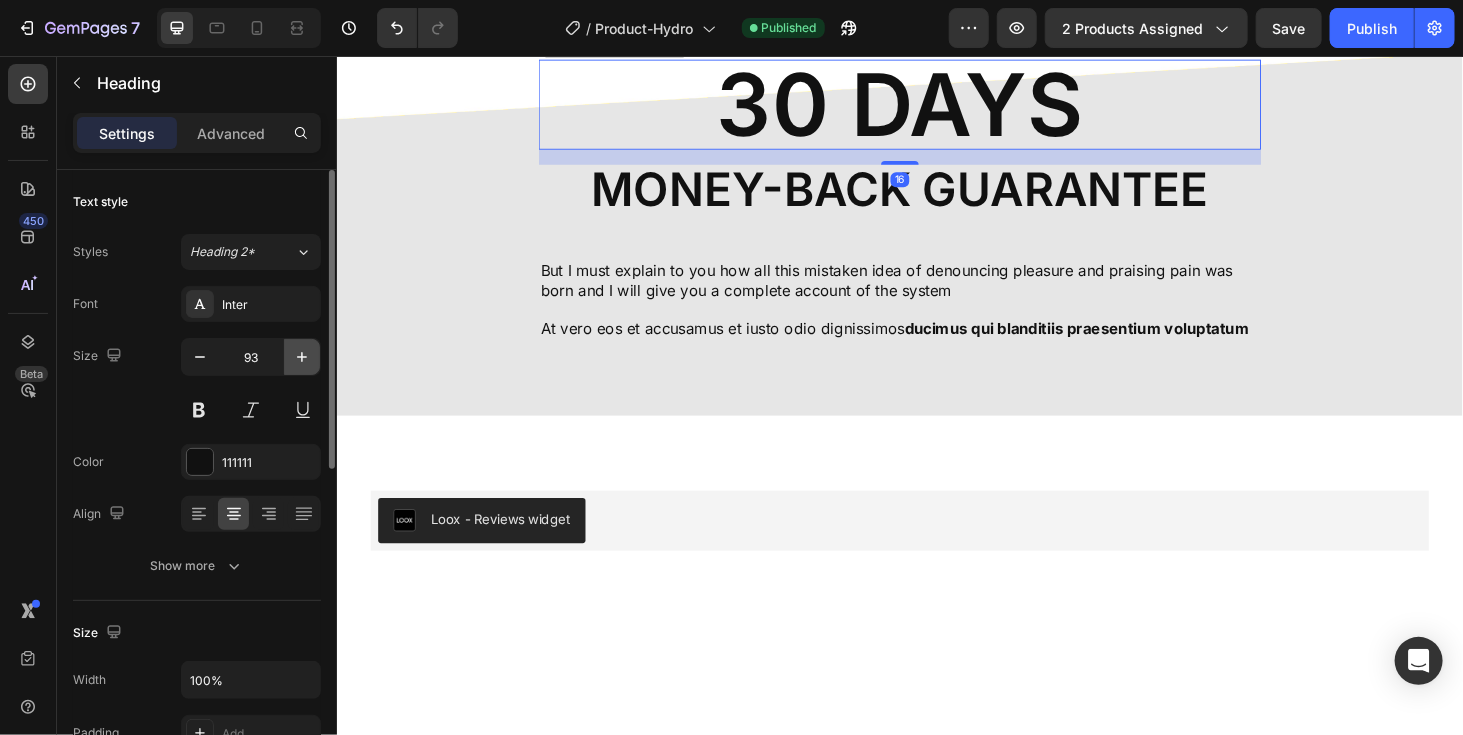 click 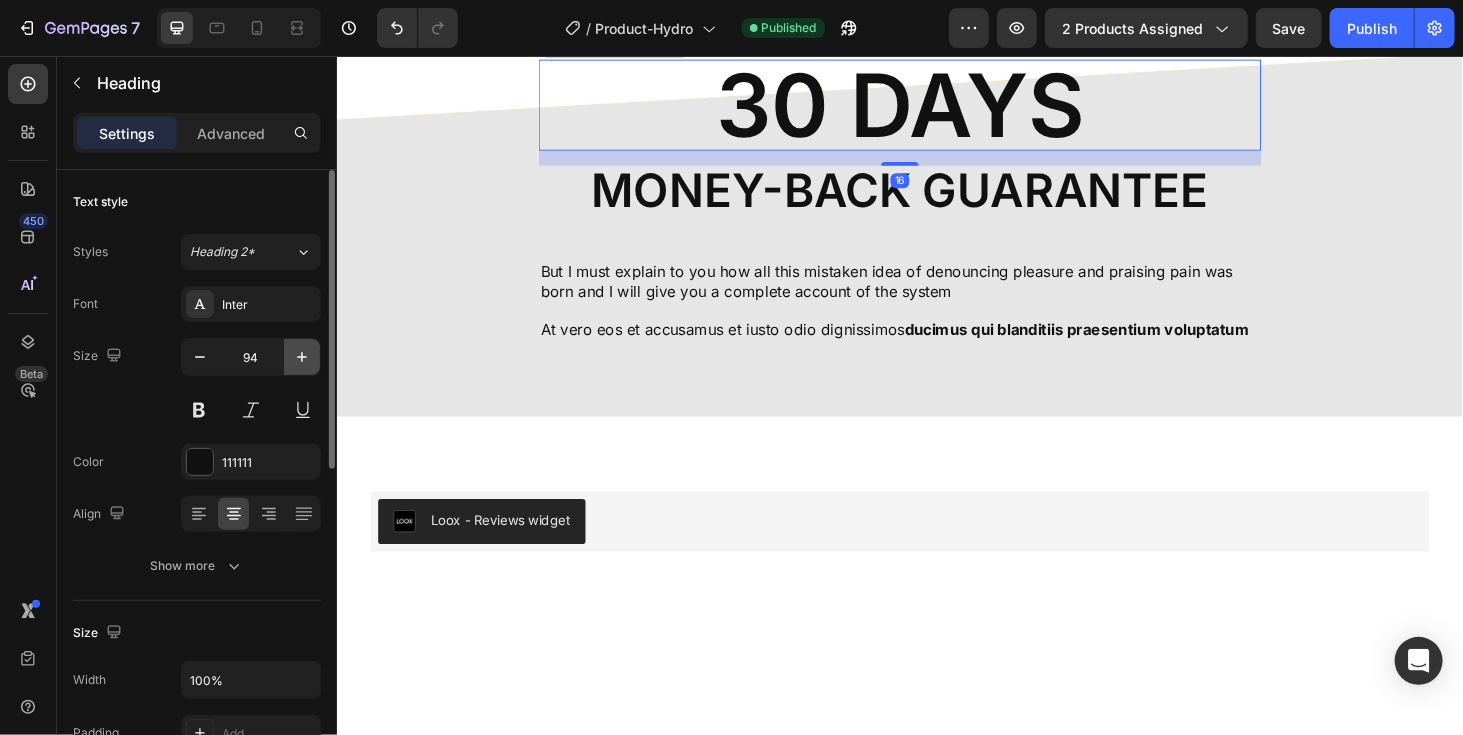 click 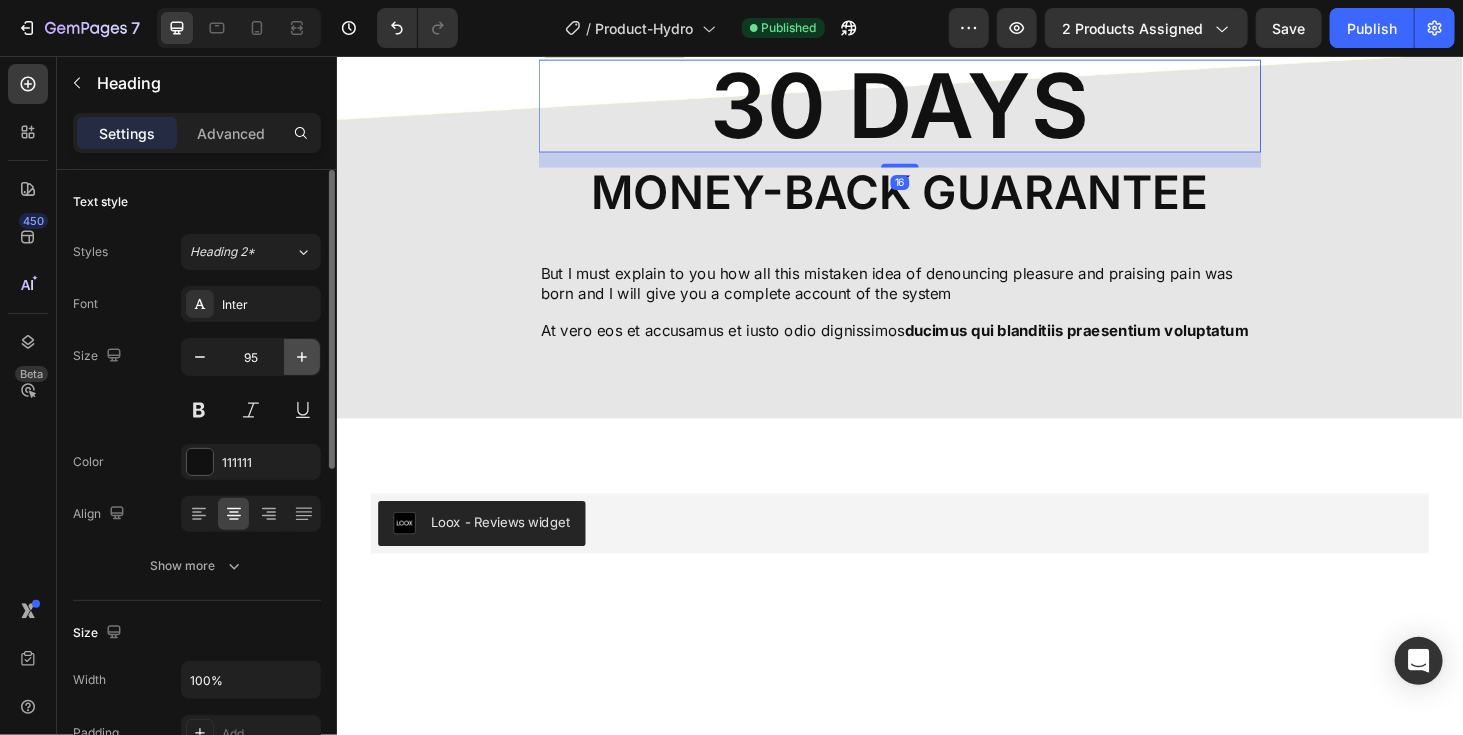 click 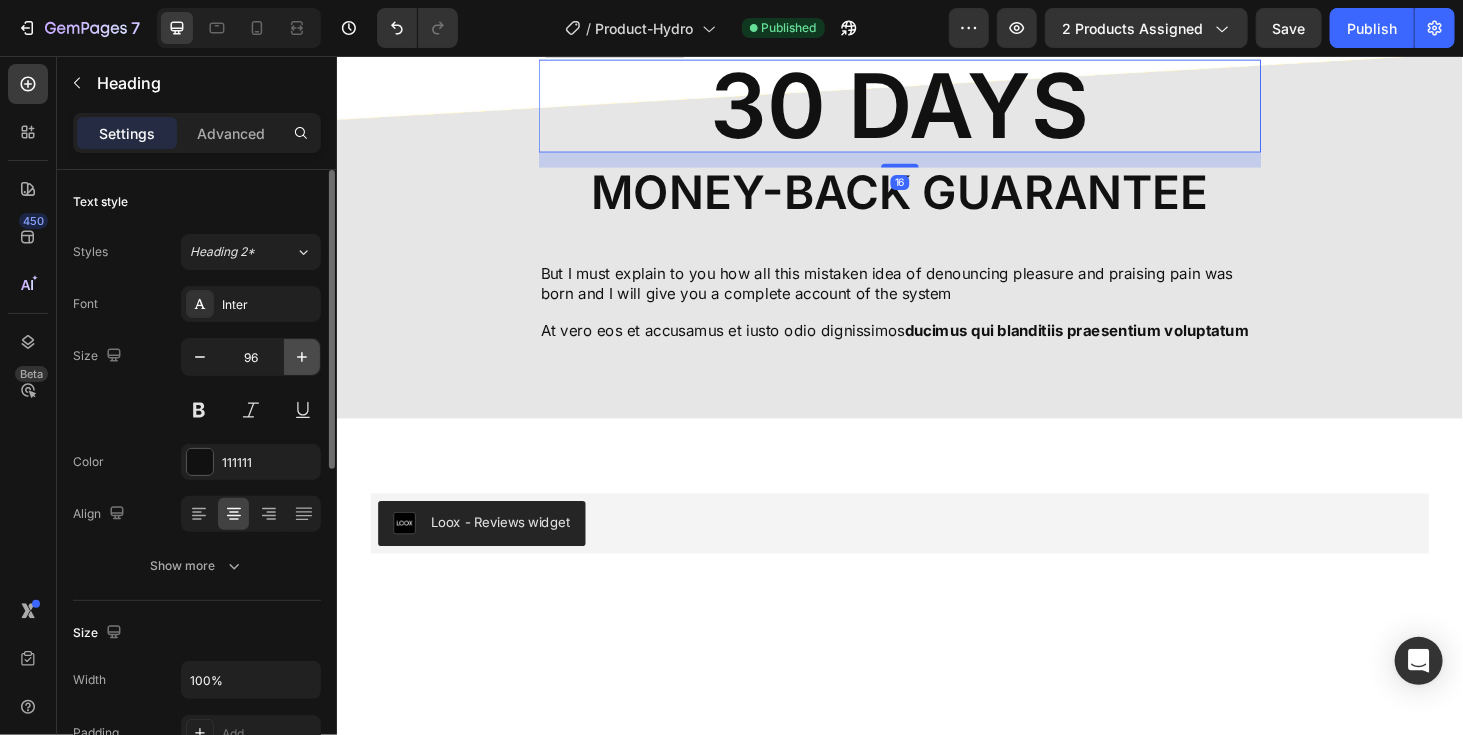 click 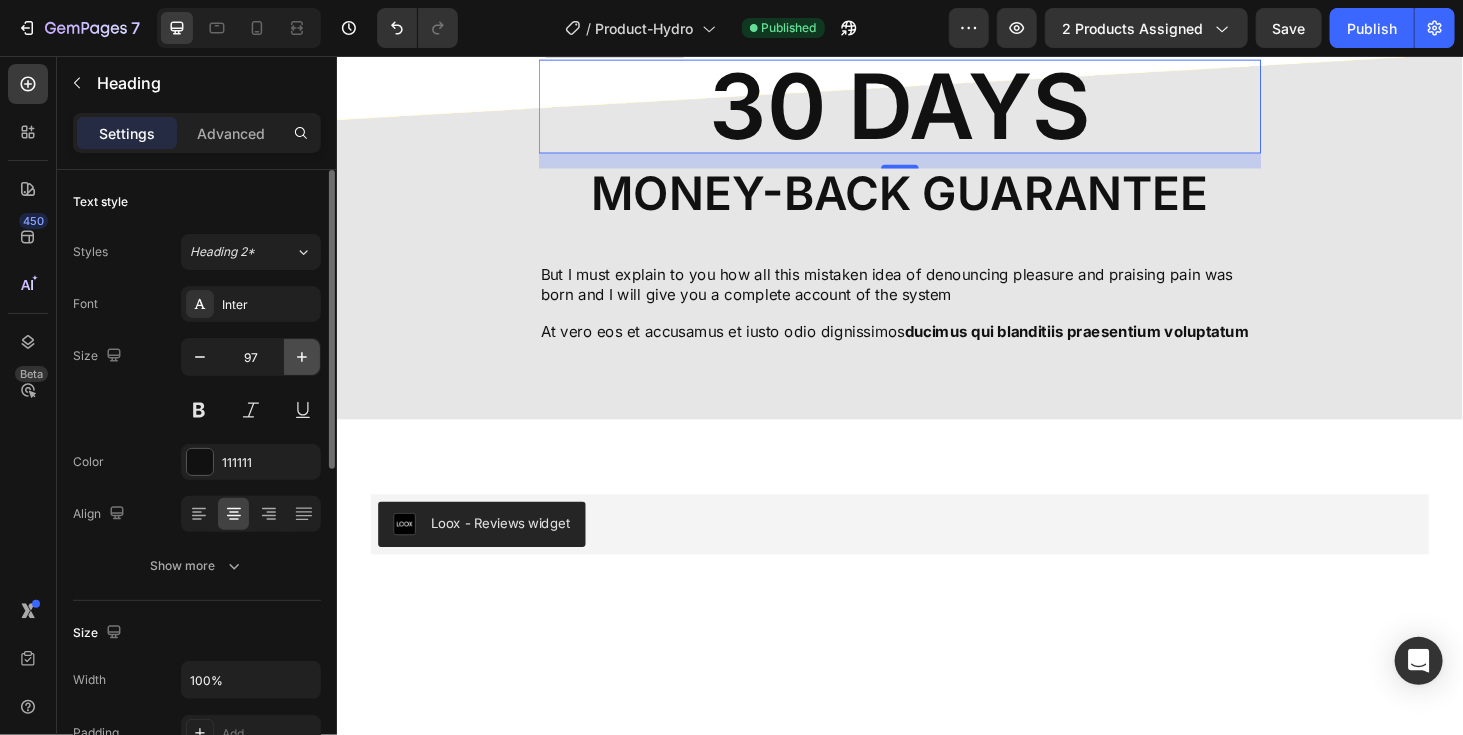 click 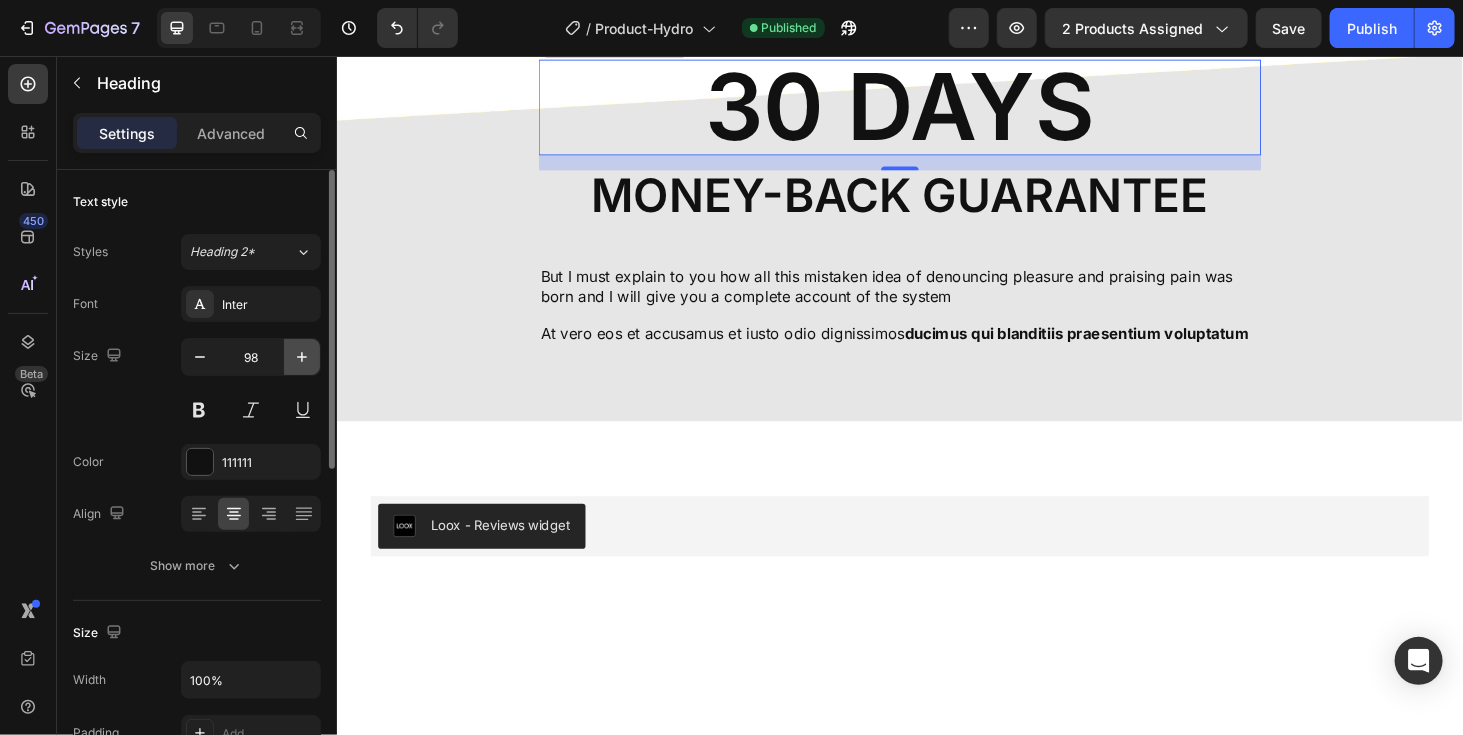 click 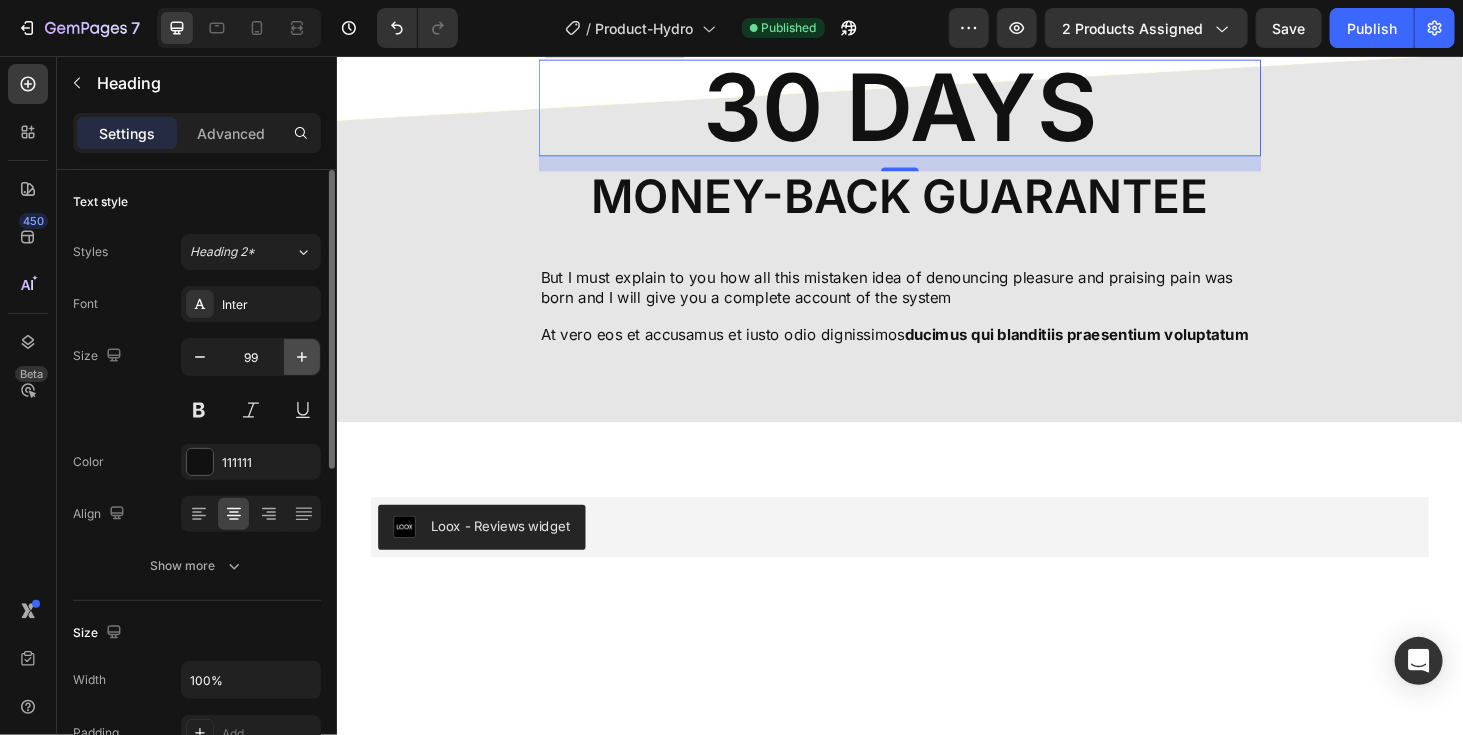 click 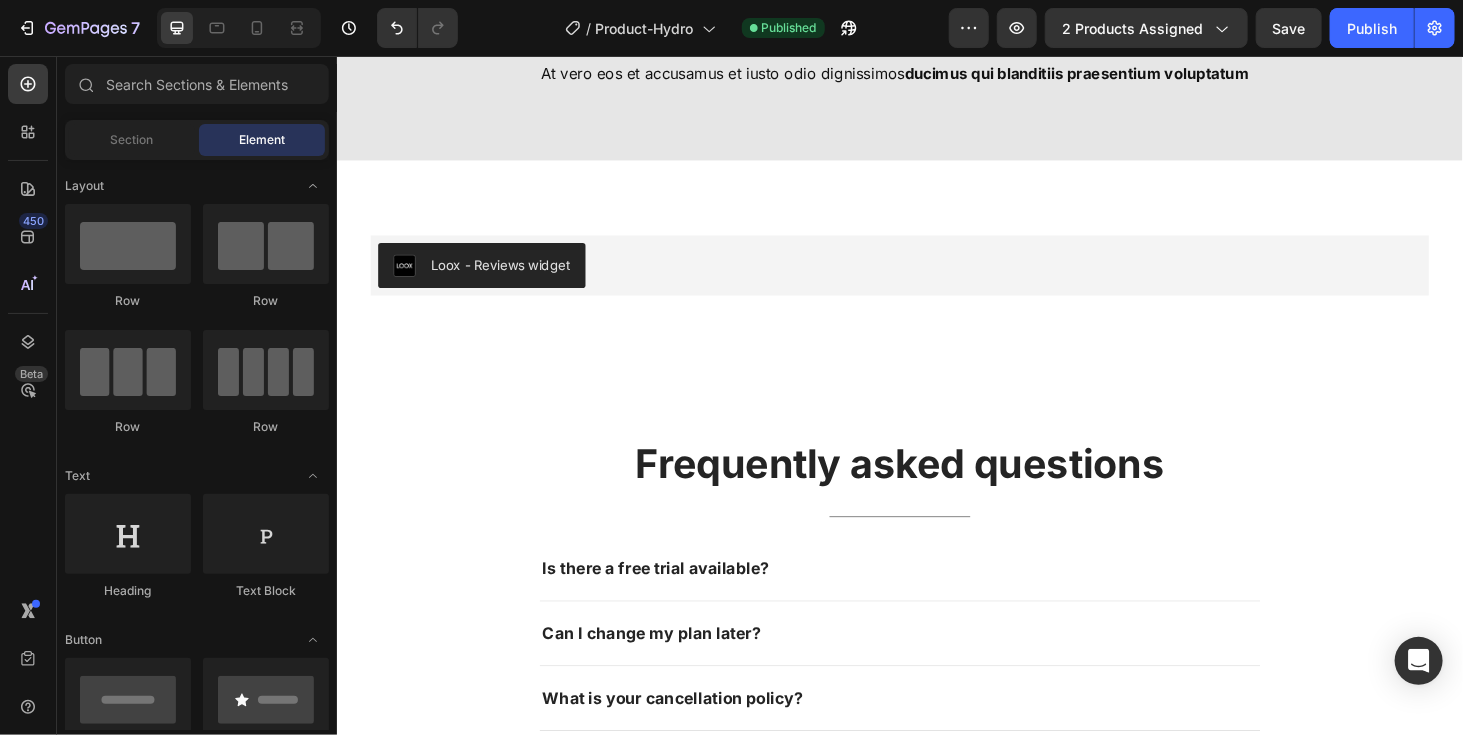 scroll, scrollTop: 5524, scrollLeft: 0, axis: vertical 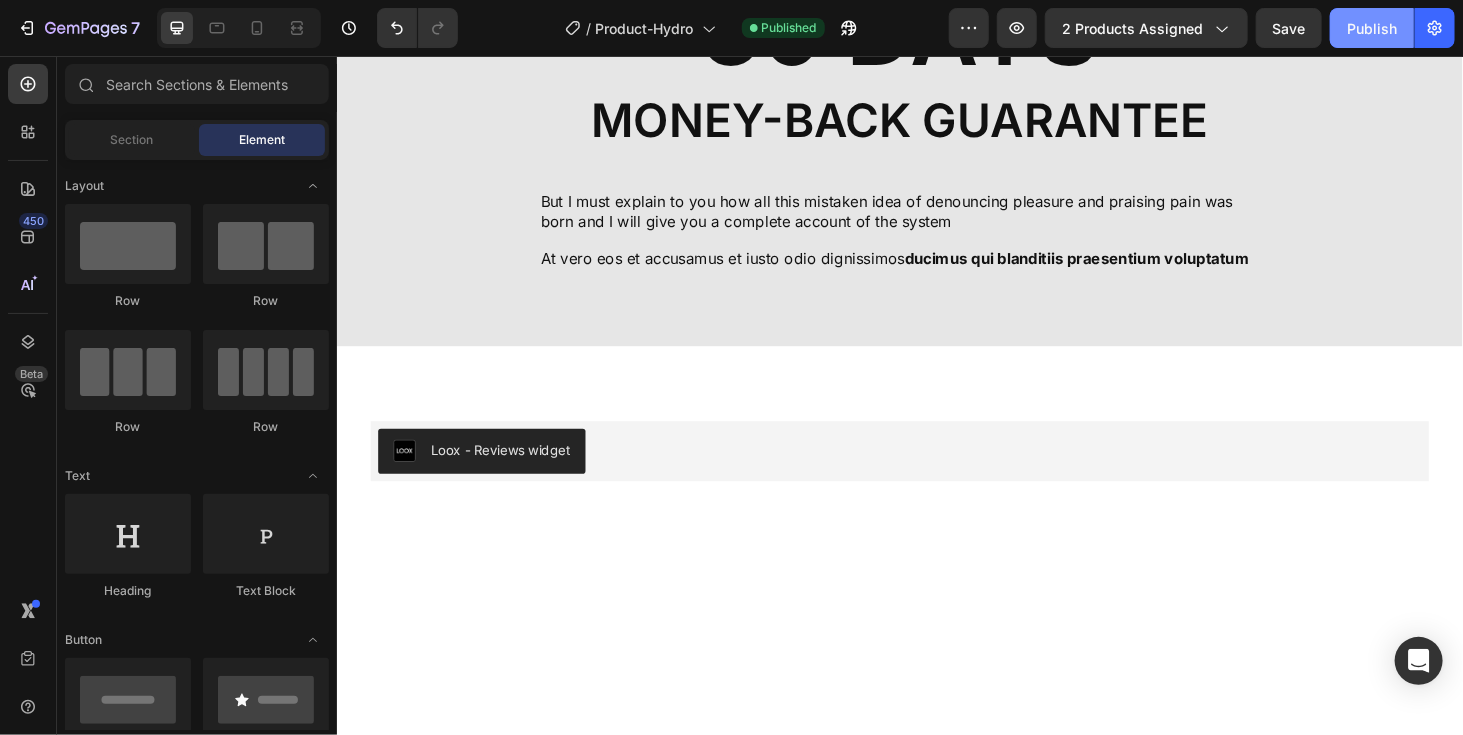 click on "Publish" at bounding box center (1372, 28) 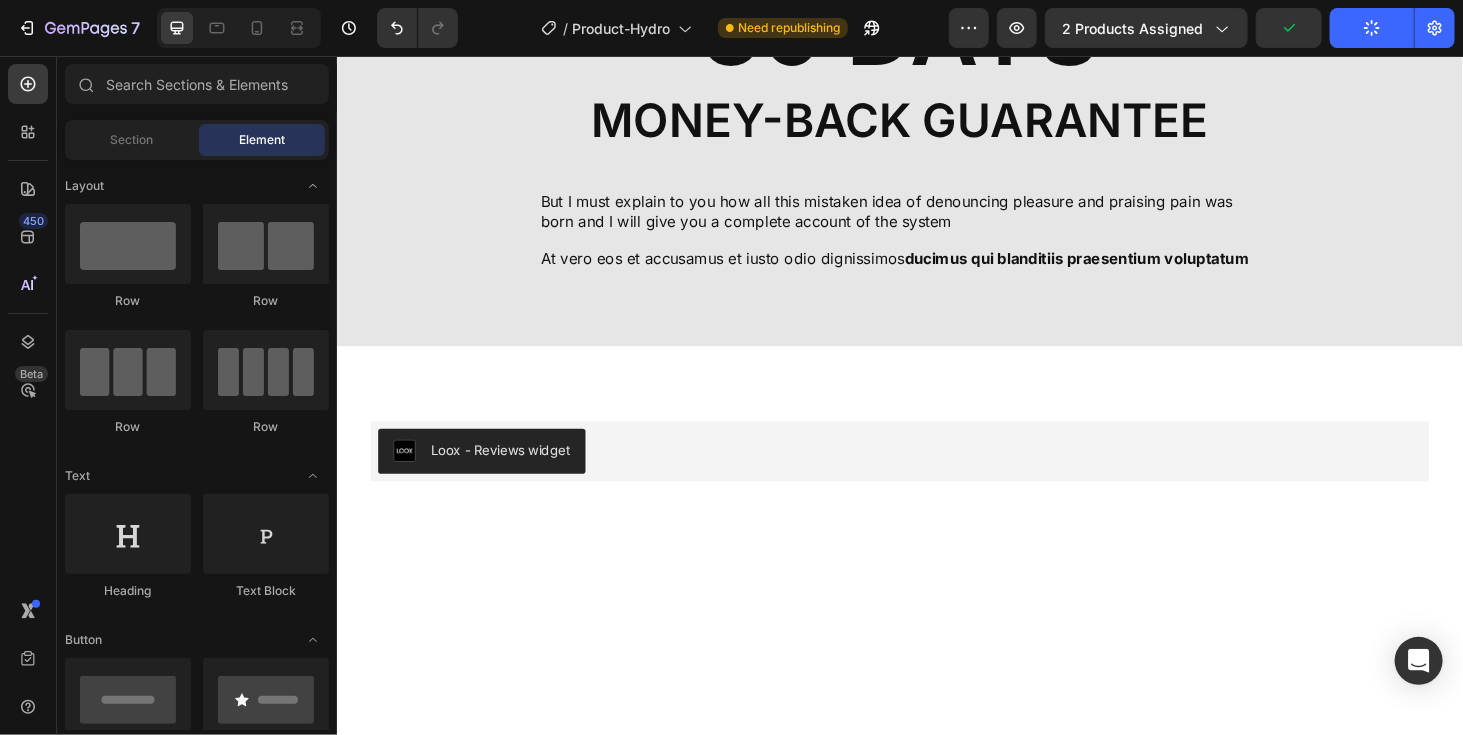 click at bounding box center (239, 28) 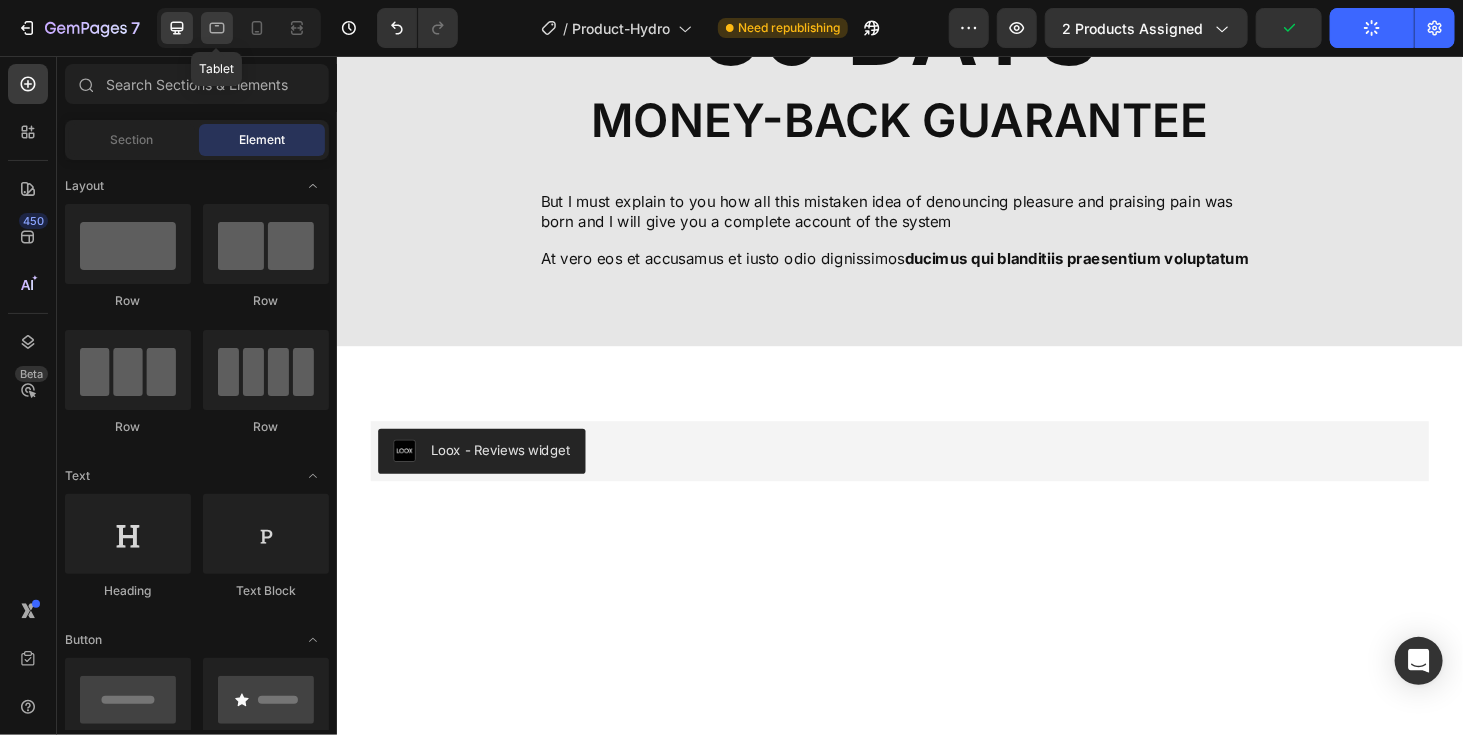 click 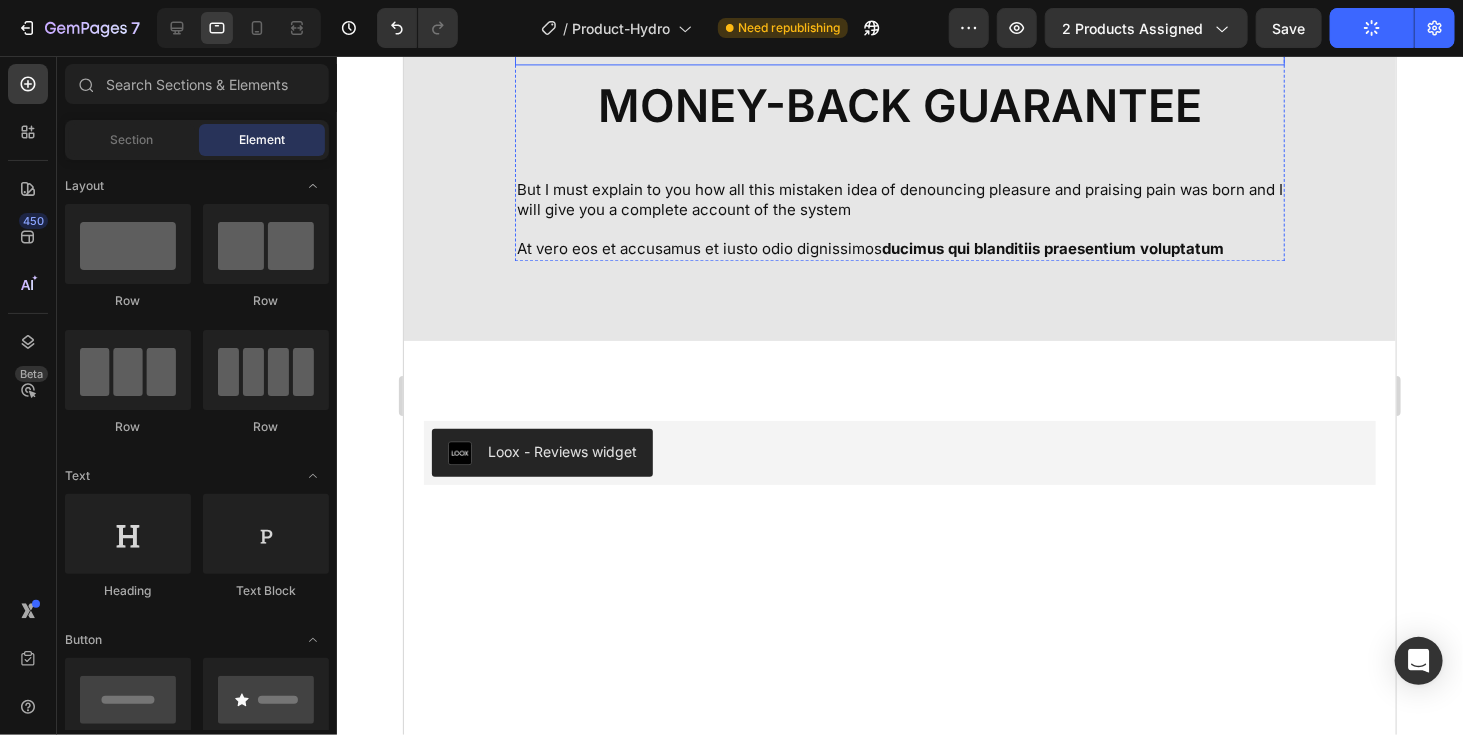 click on "30 DAYS" at bounding box center [899, 24] 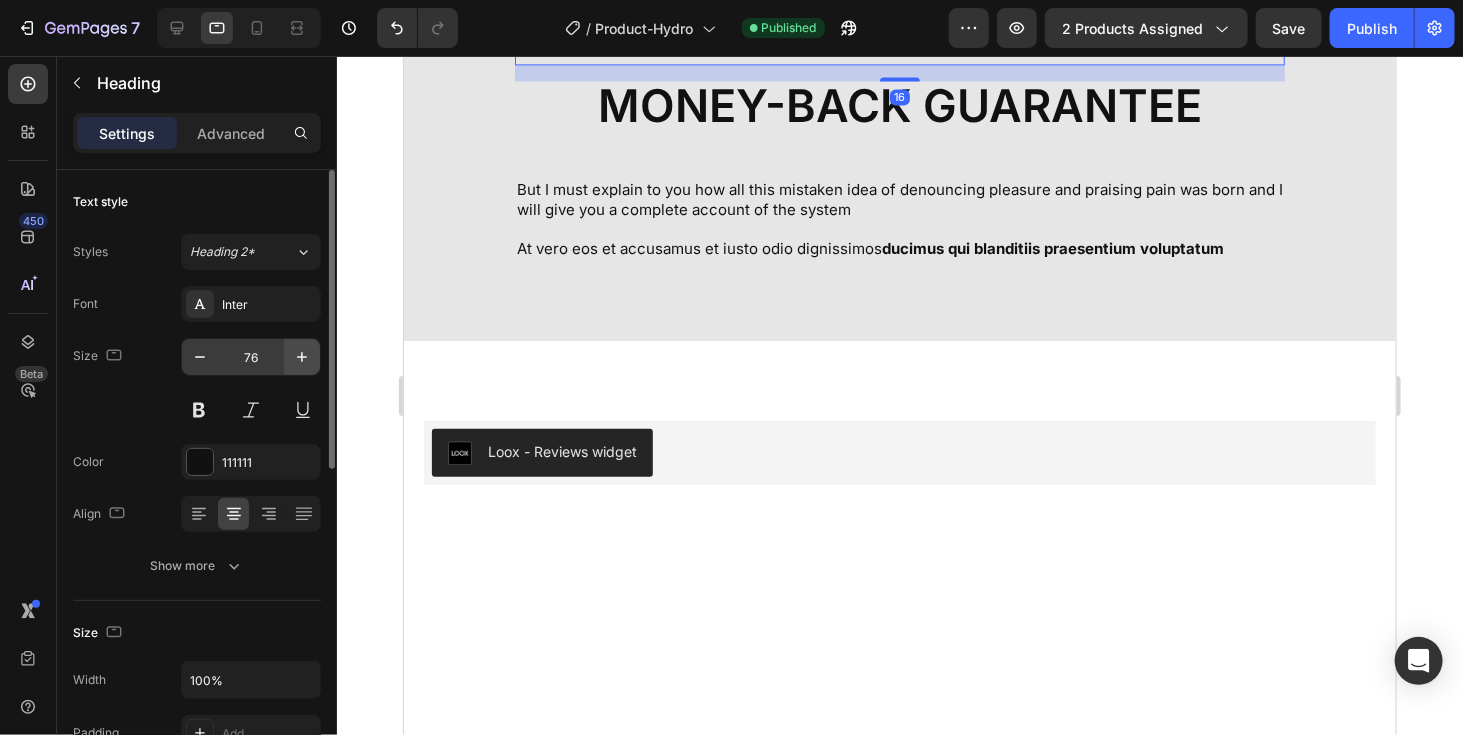 click at bounding box center [302, 357] 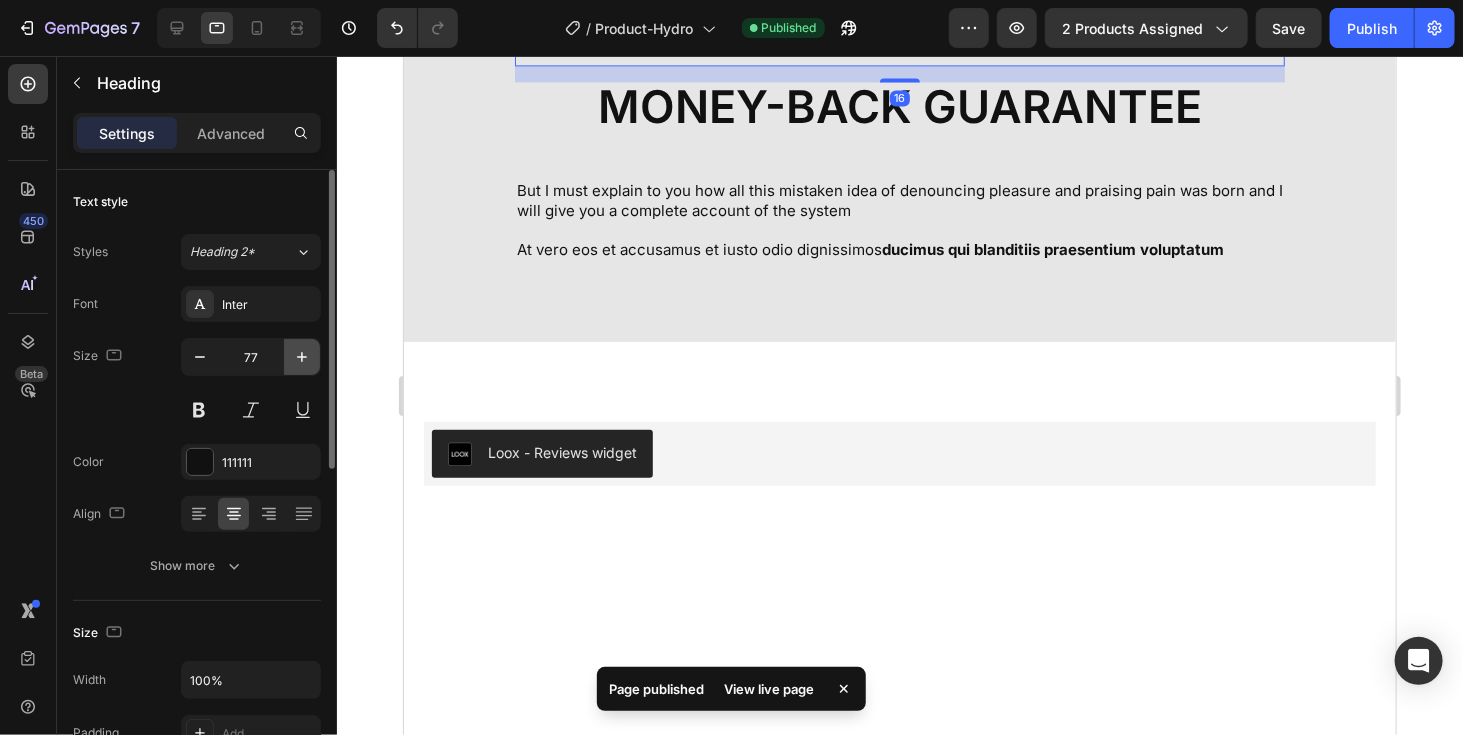 click at bounding box center (302, 357) 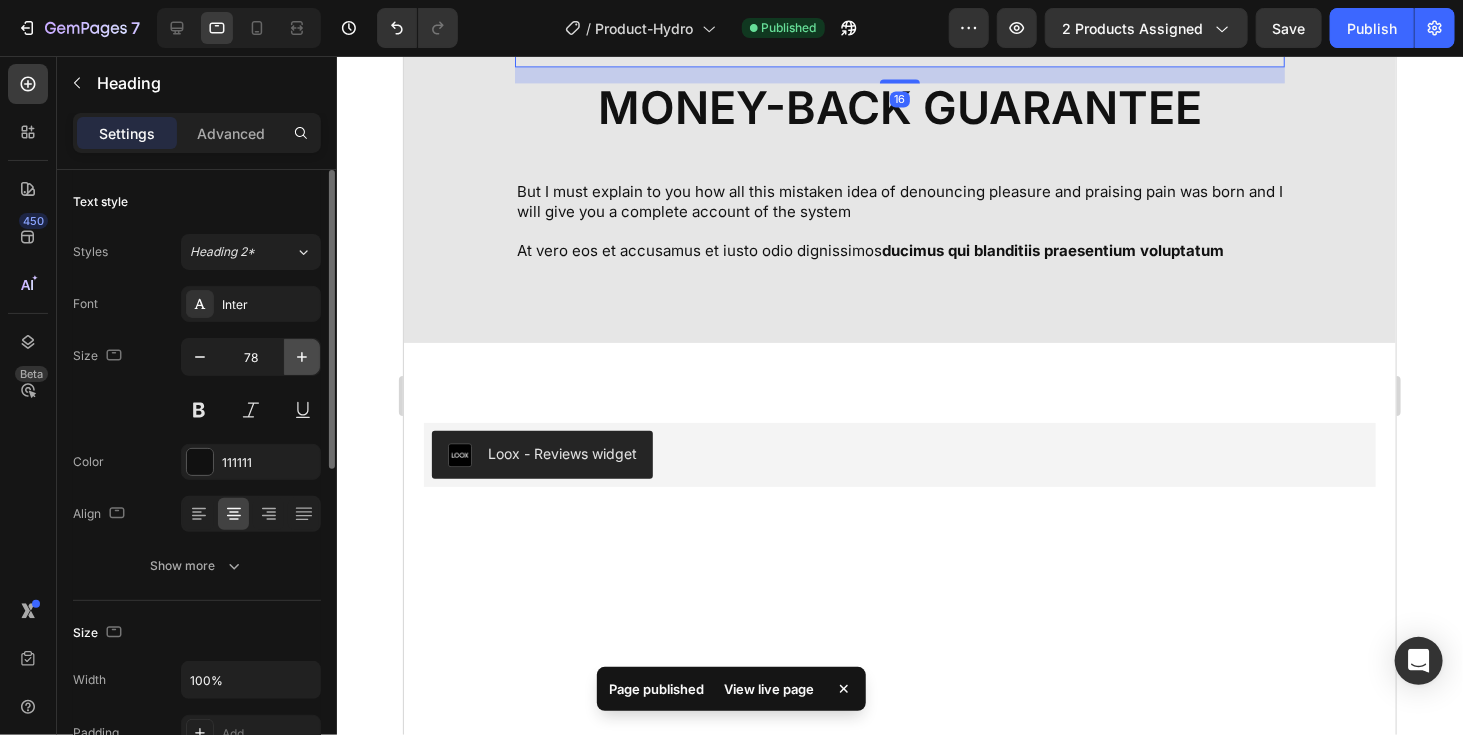 click at bounding box center [302, 357] 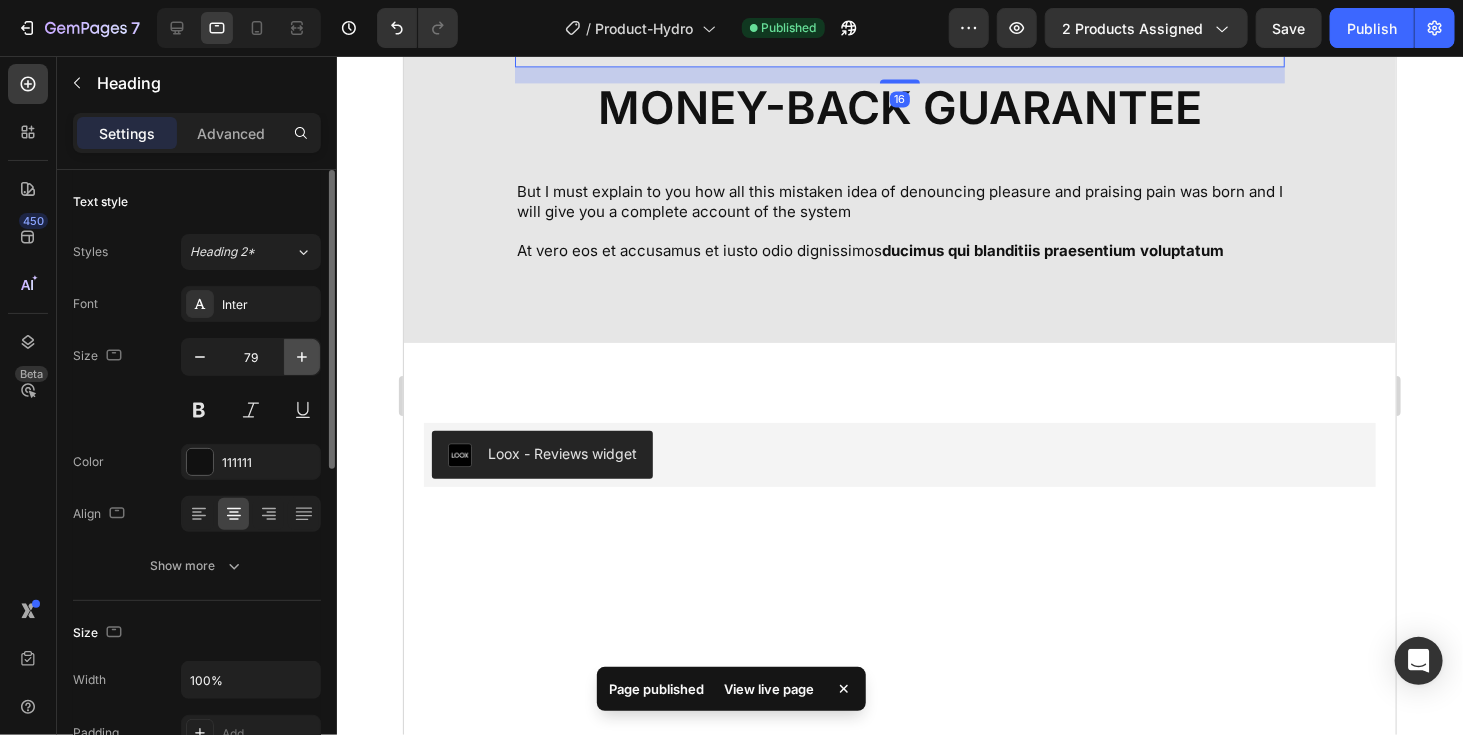 click at bounding box center (302, 357) 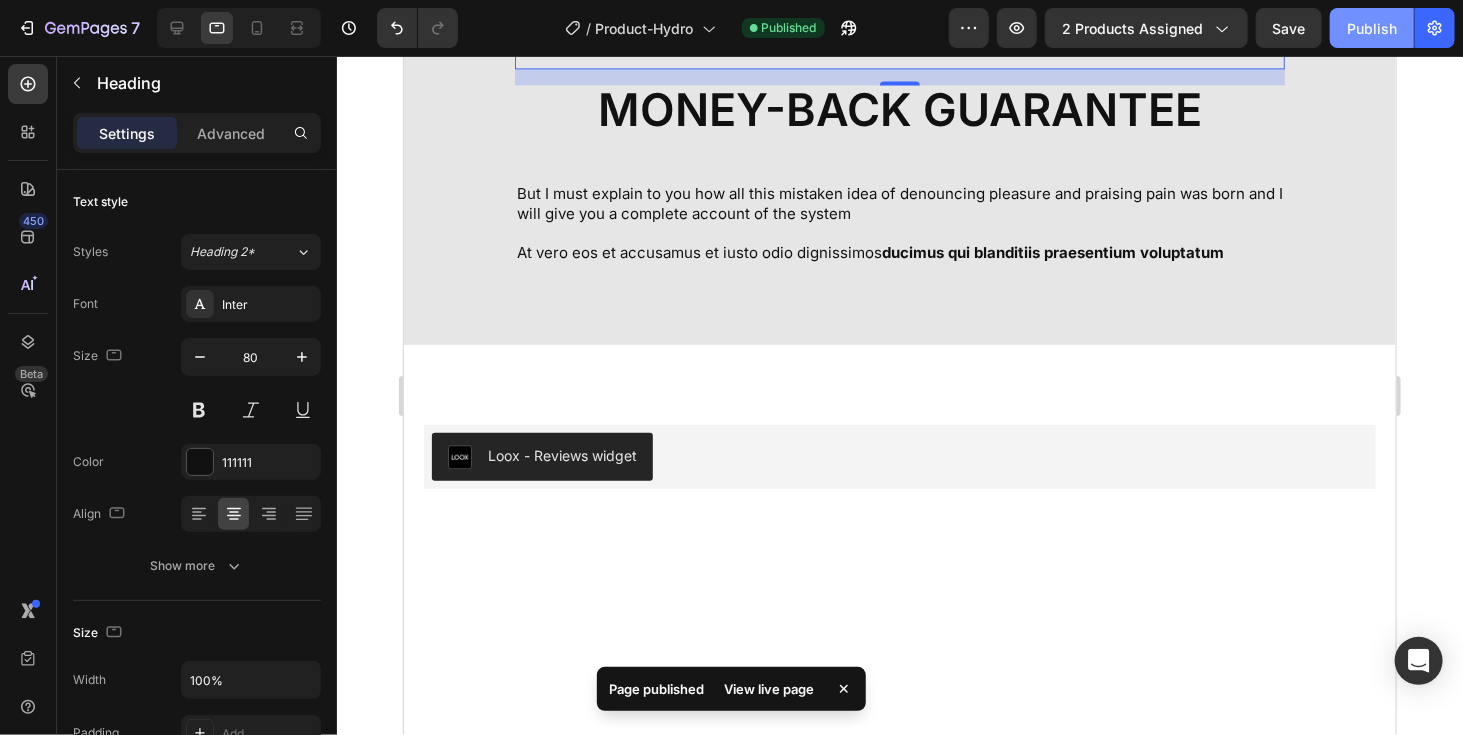 click on "Publish" at bounding box center (1372, 28) 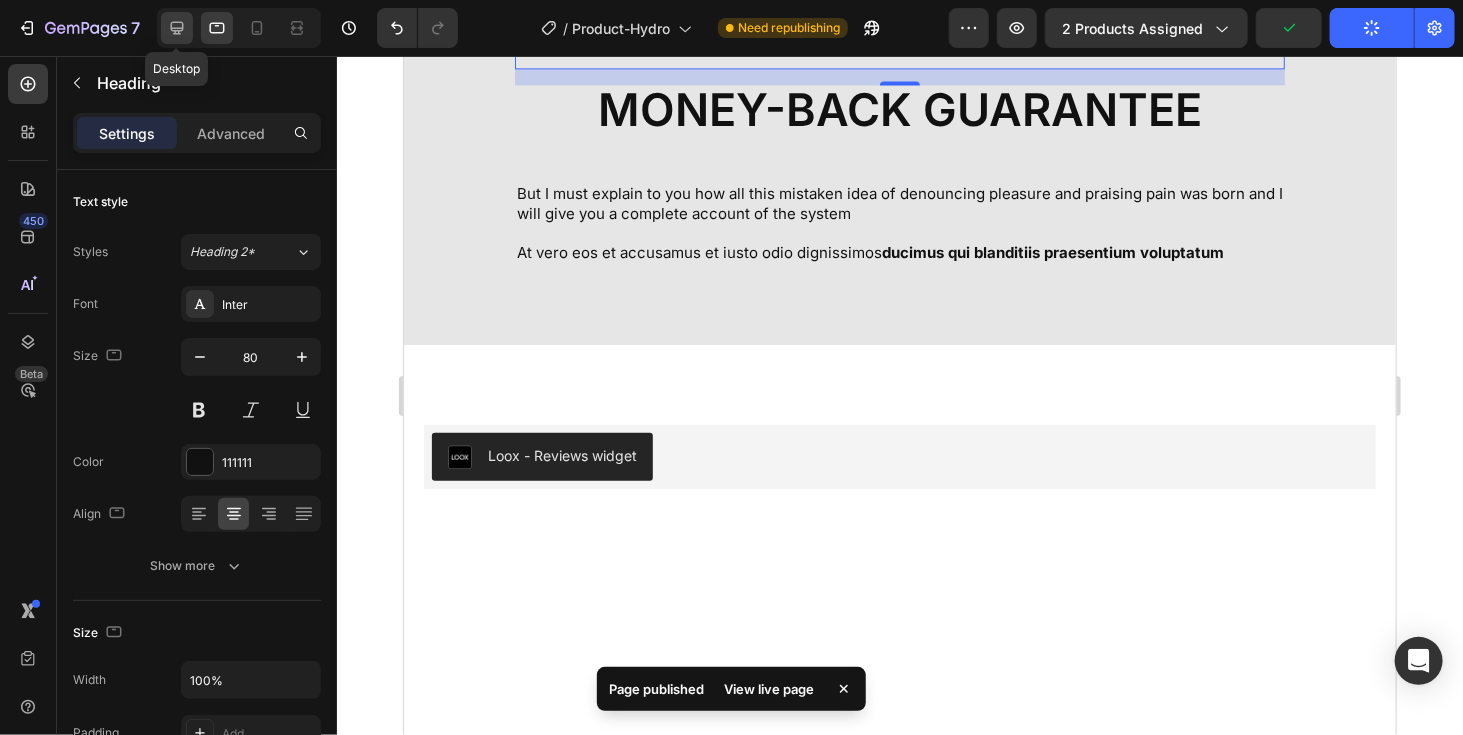 click 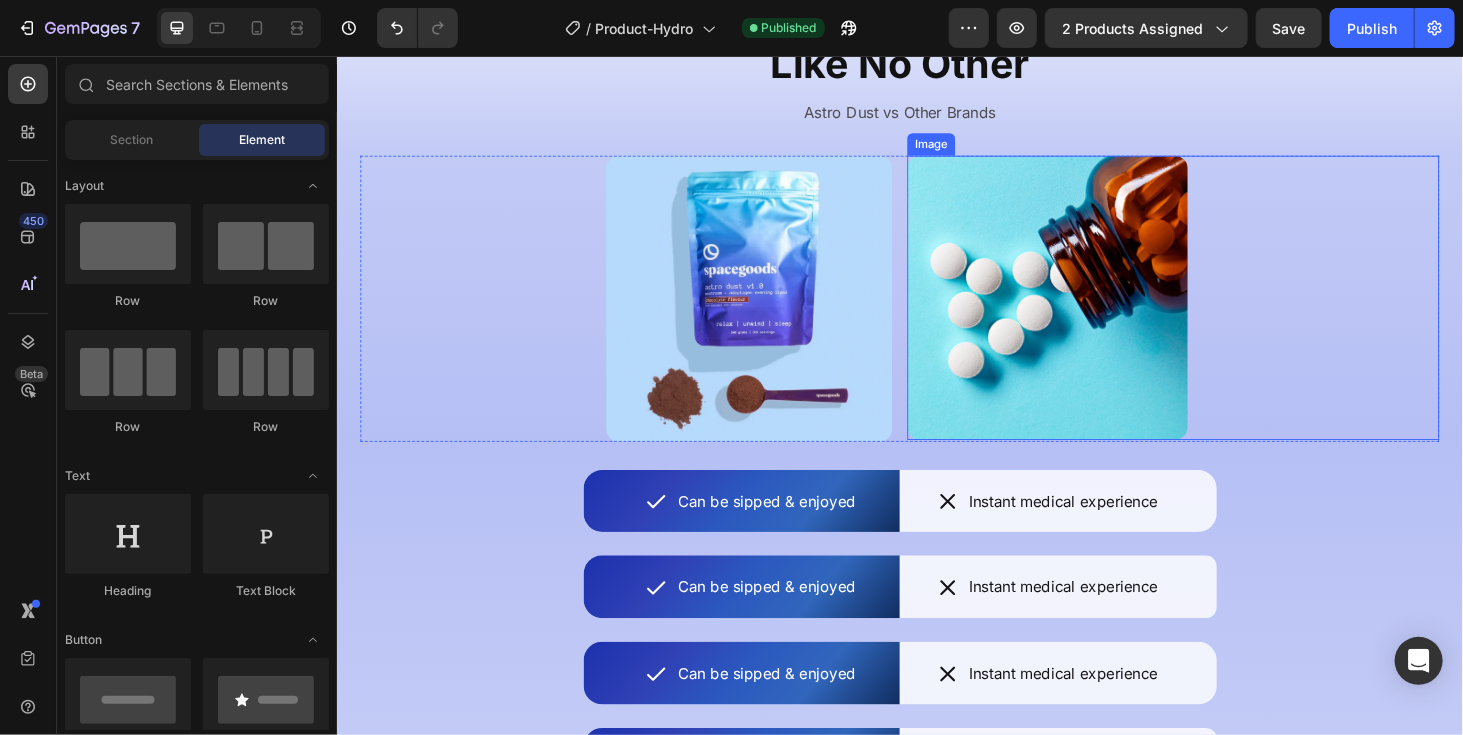 scroll, scrollTop: 4666, scrollLeft: 0, axis: vertical 